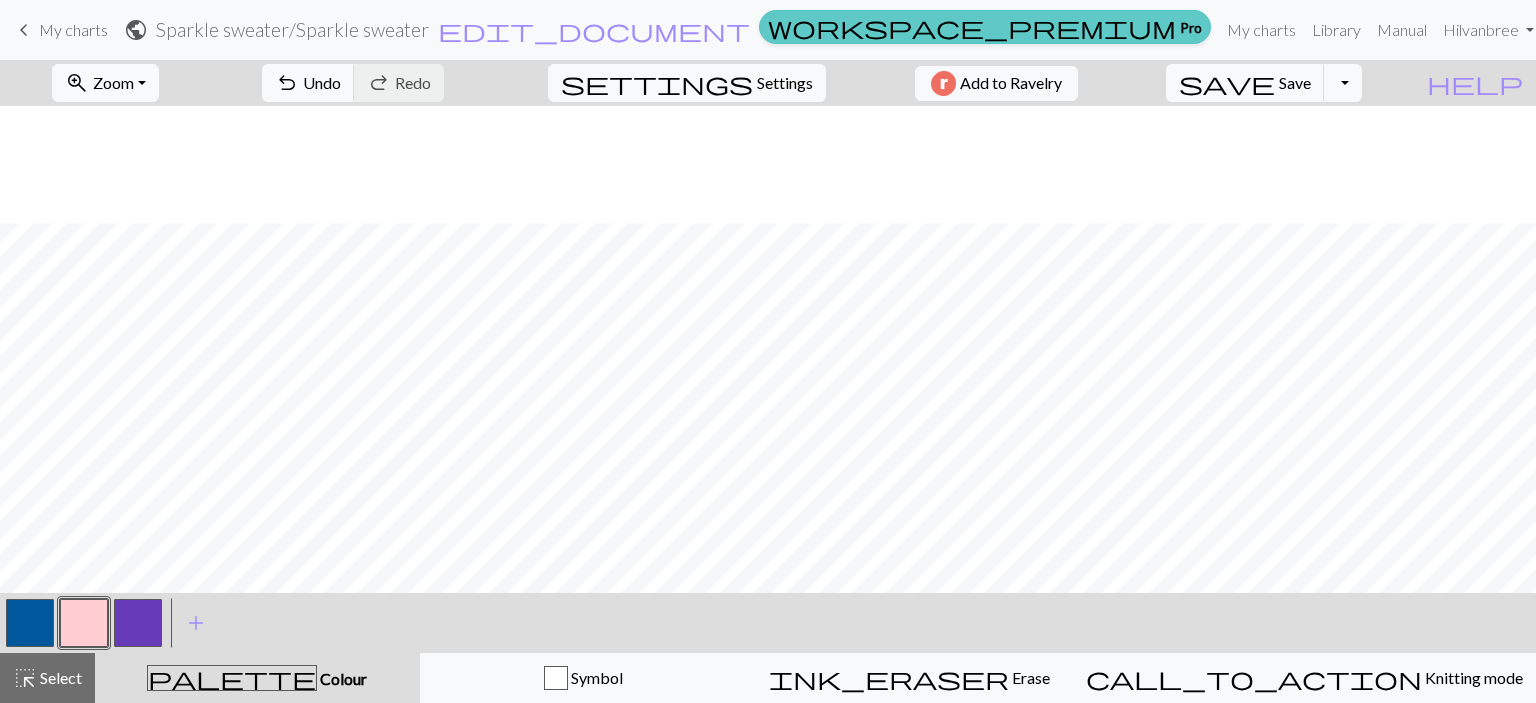 scroll, scrollTop: 0, scrollLeft: 0, axis: both 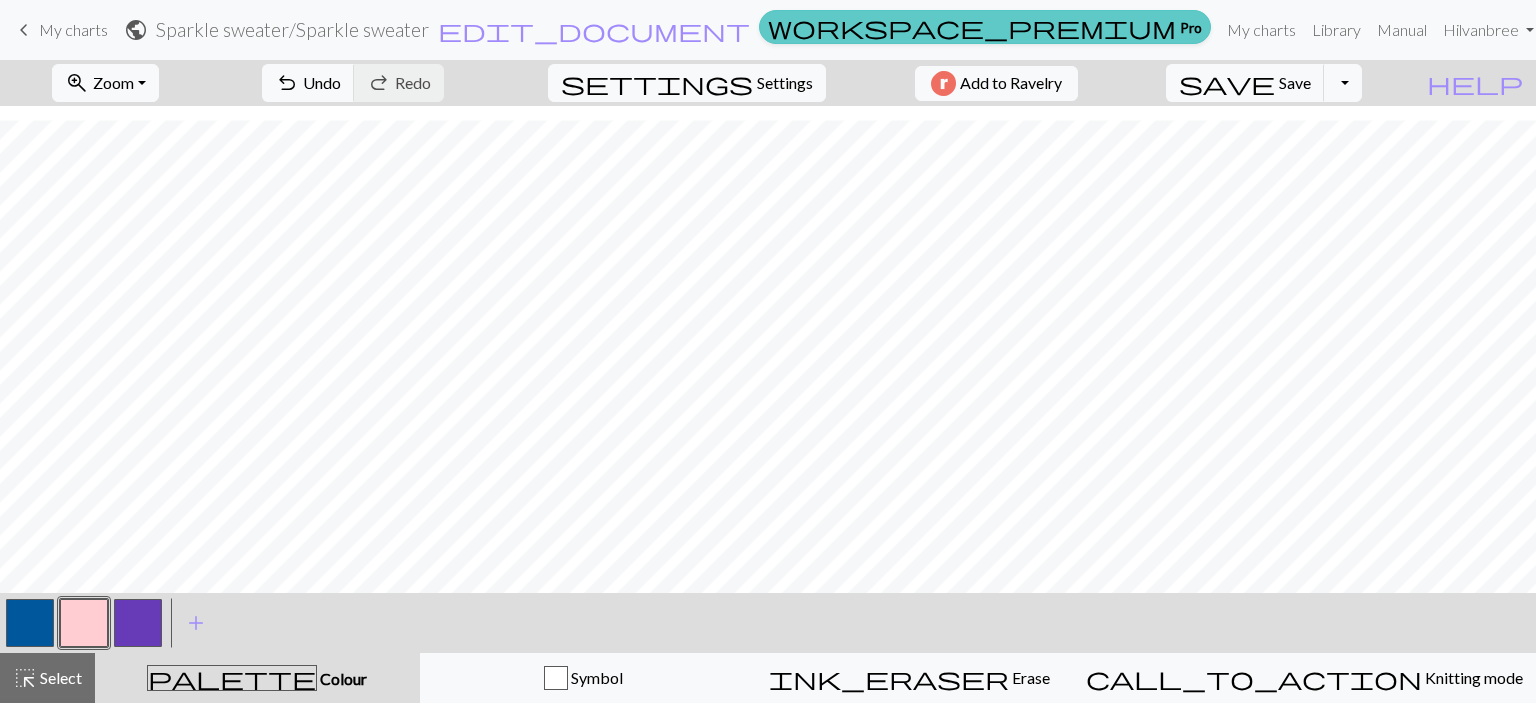 click on "workspace_premium  Pro" at bounding box center (985, 27) 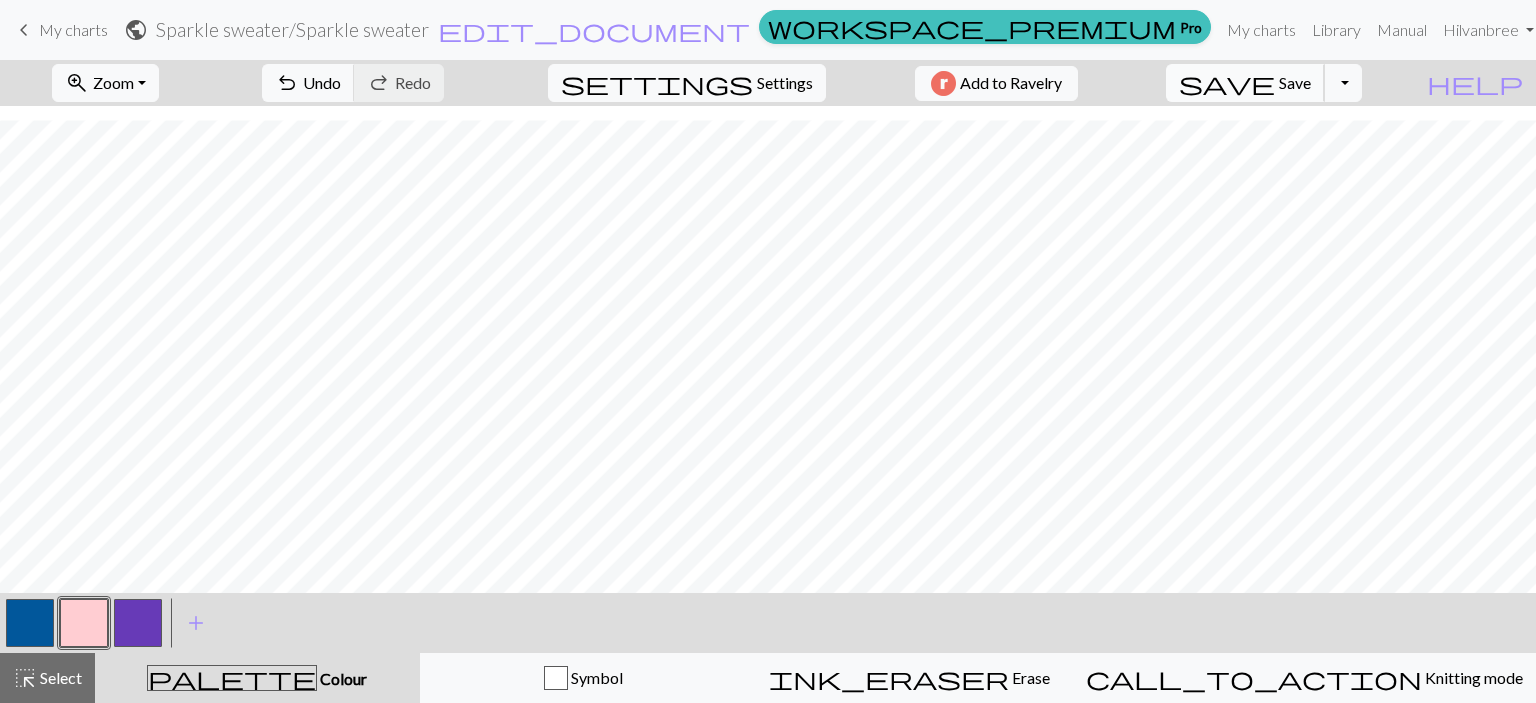 click on "Save" at bounding box center (1295, 82) 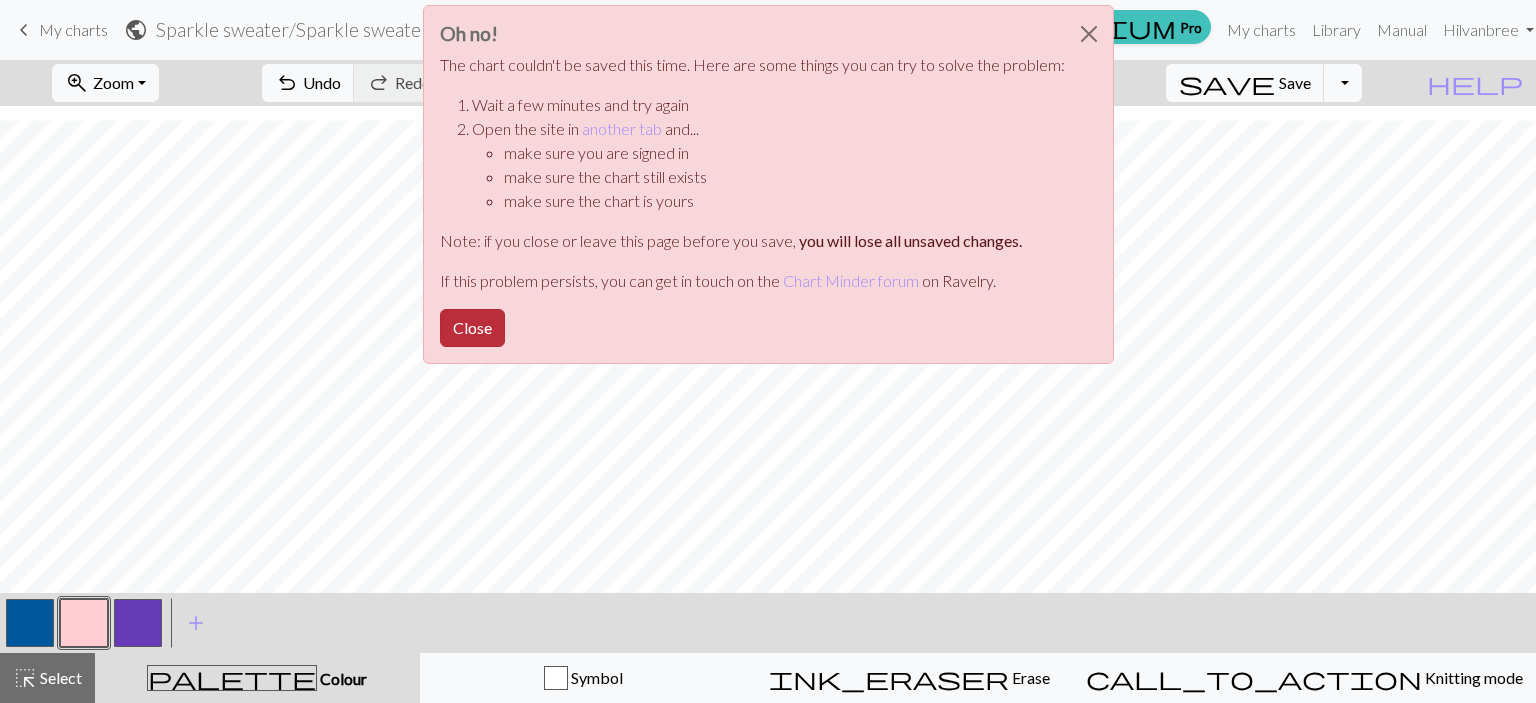 click on "Close" at bounding box center [472, 328] 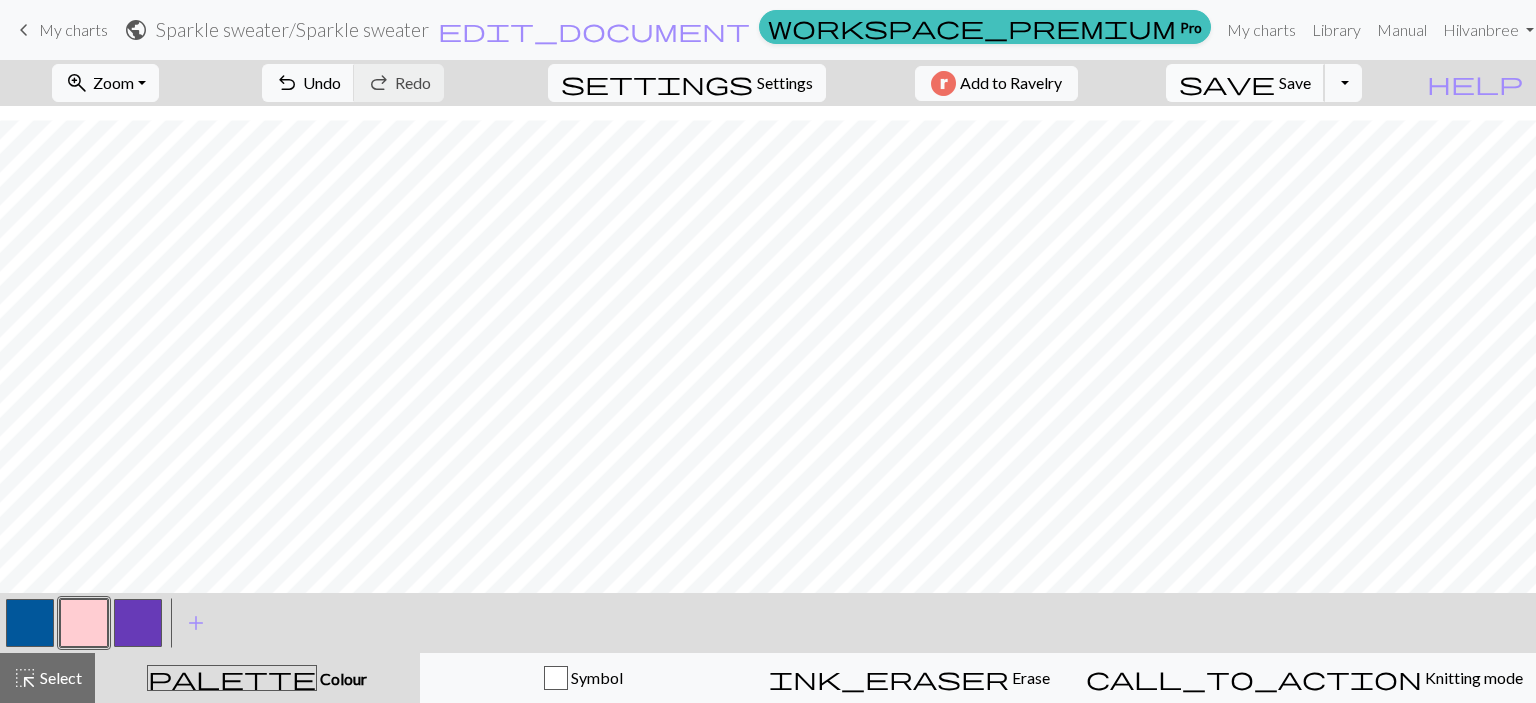 click on "save" at bounding box center (1227, 83) 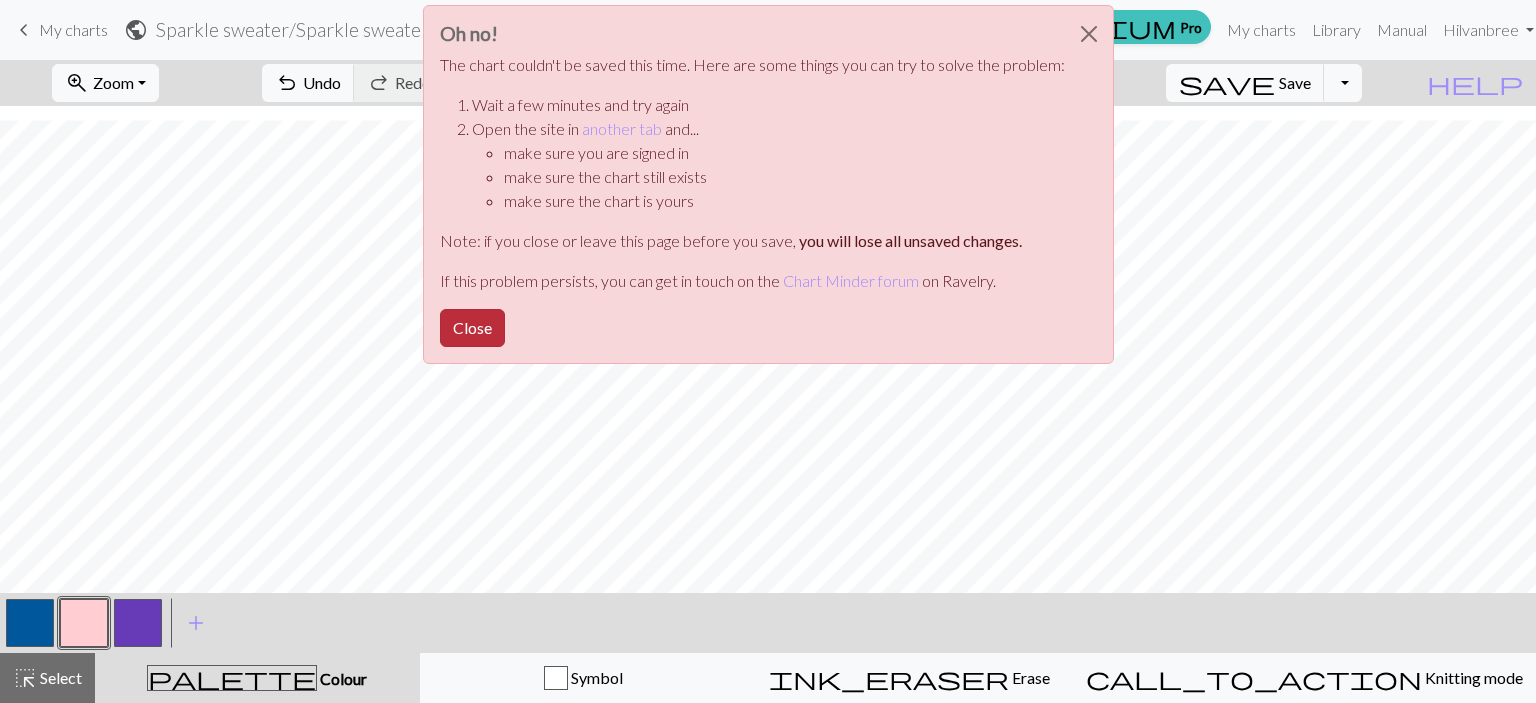 click on "Close" at bounding box center (472, 328) 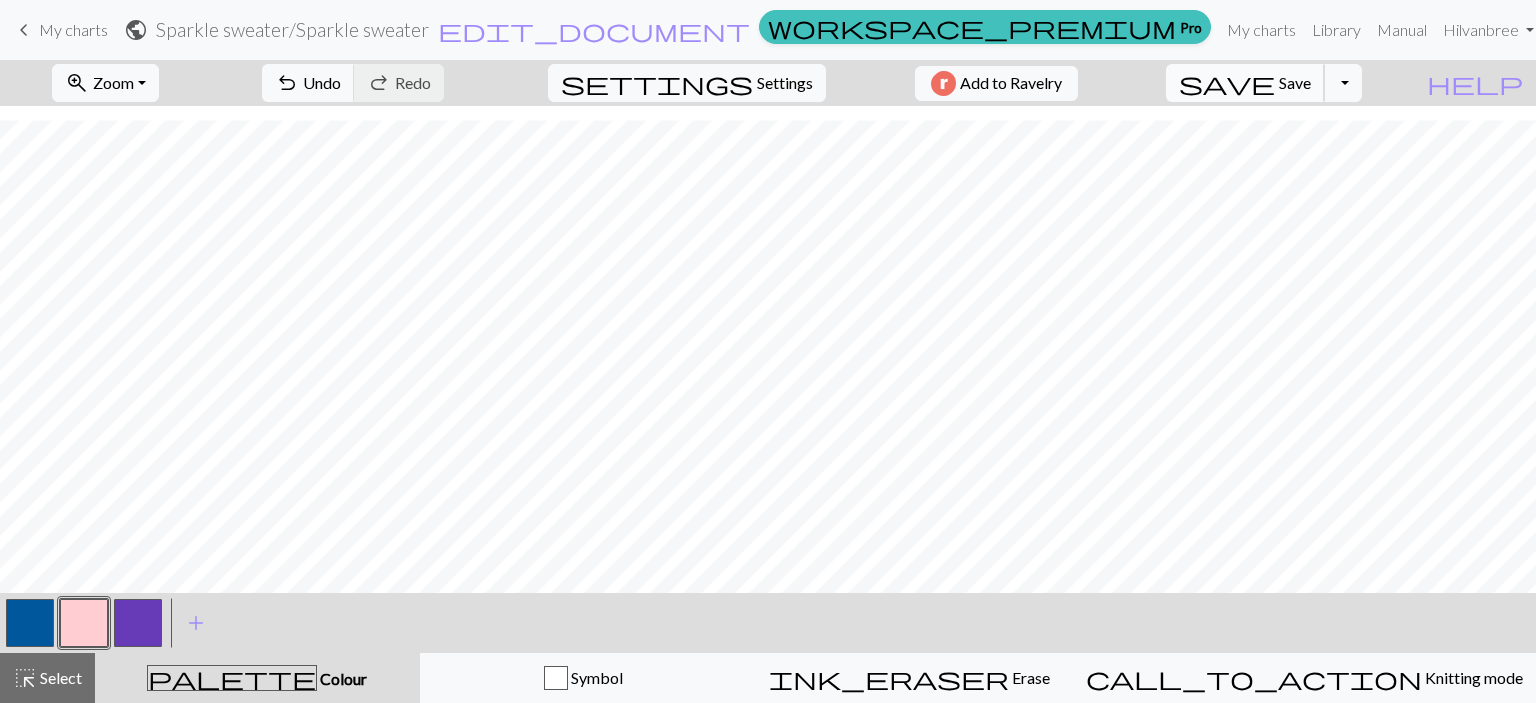 click on "save Save Save" at bounding box center [1245, 83] 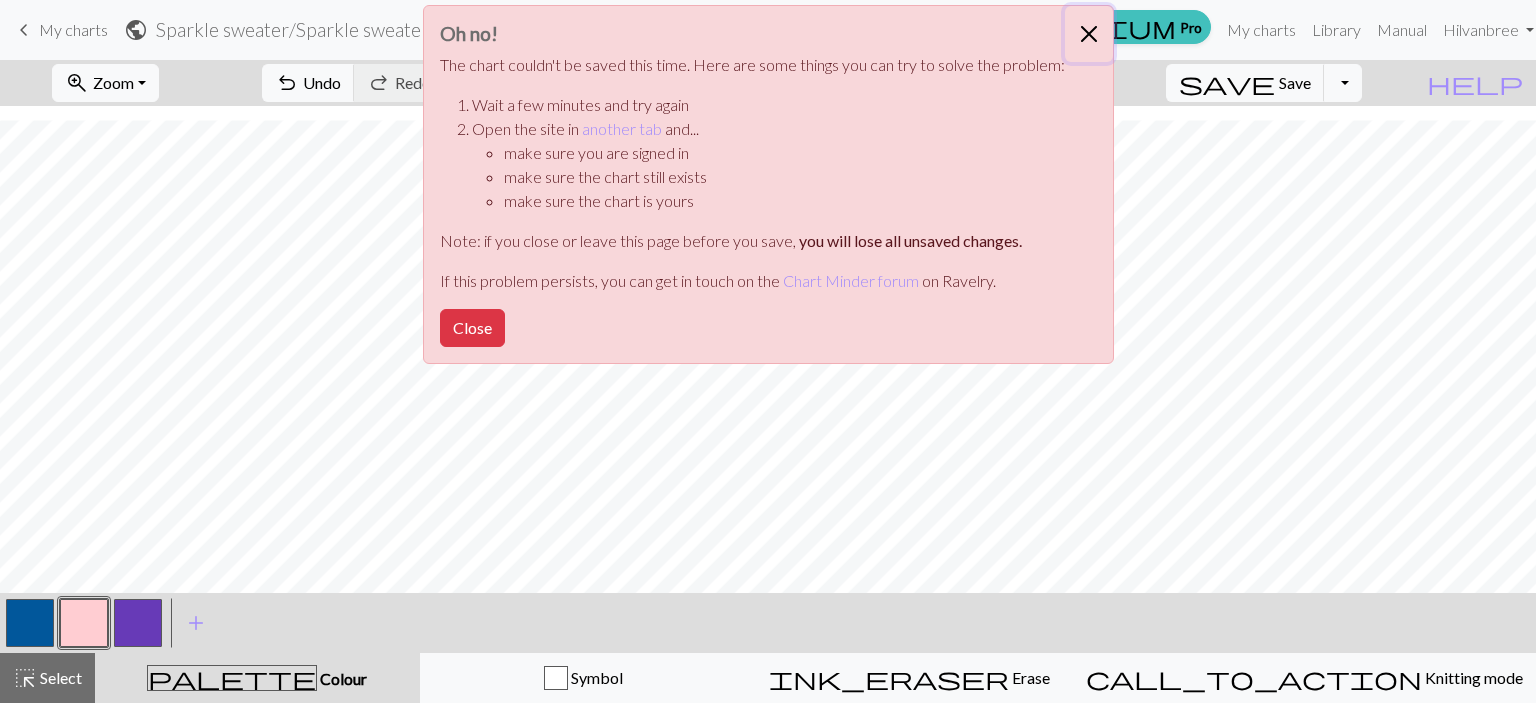 click at bounding box center [1089, 34] 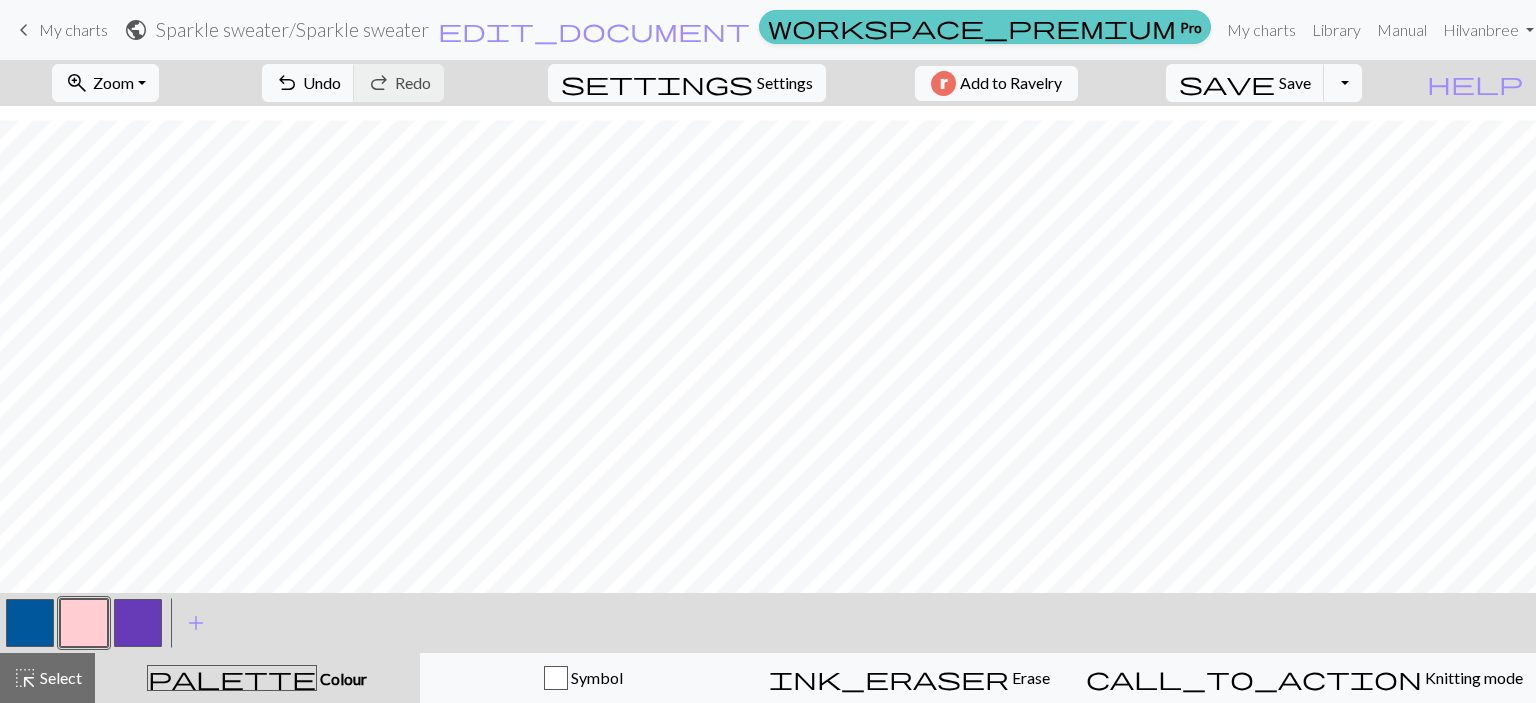 click on "workspace_premium  Pro" at bounding box center (985, 27) 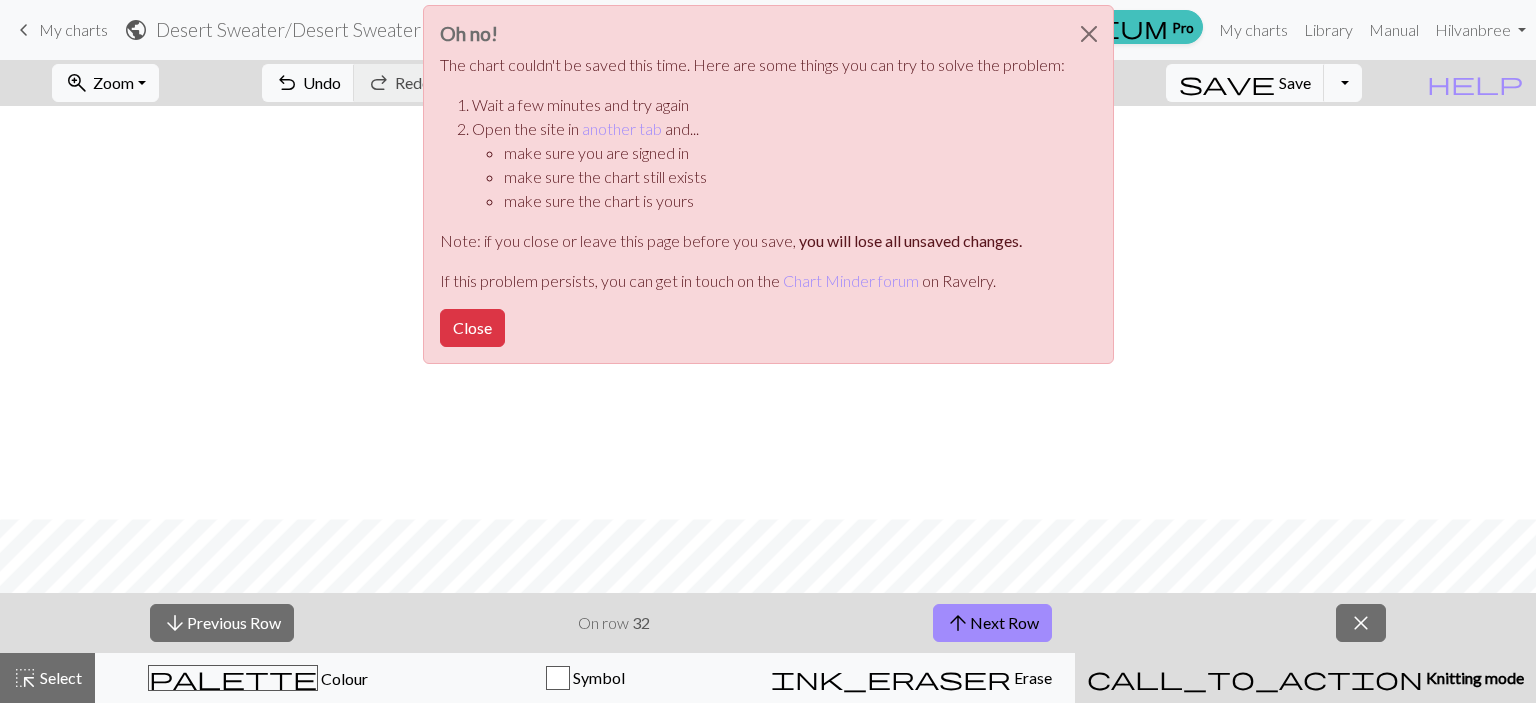 scroll, scrollTop: 0, scrollLeft: 0, axis: both 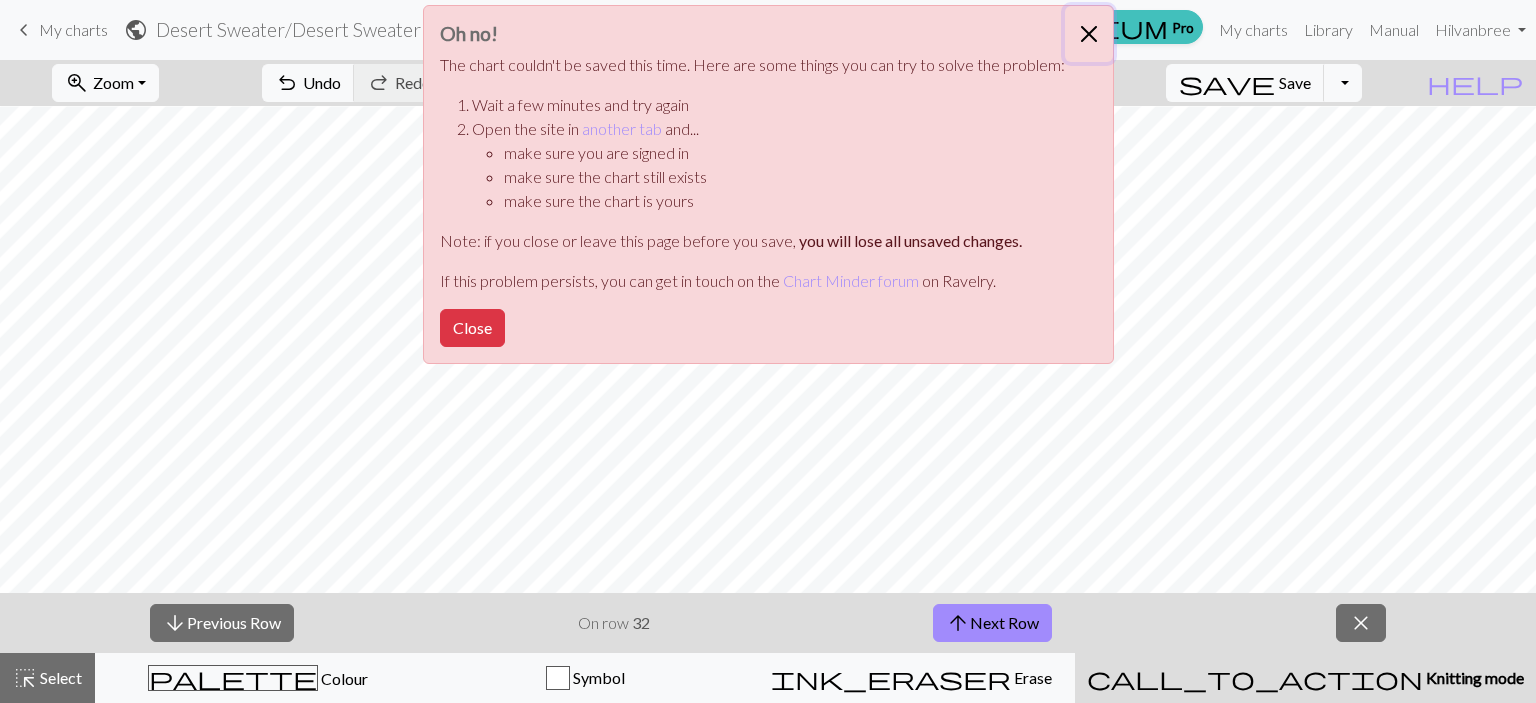 click at bounding box center (1089, 34) 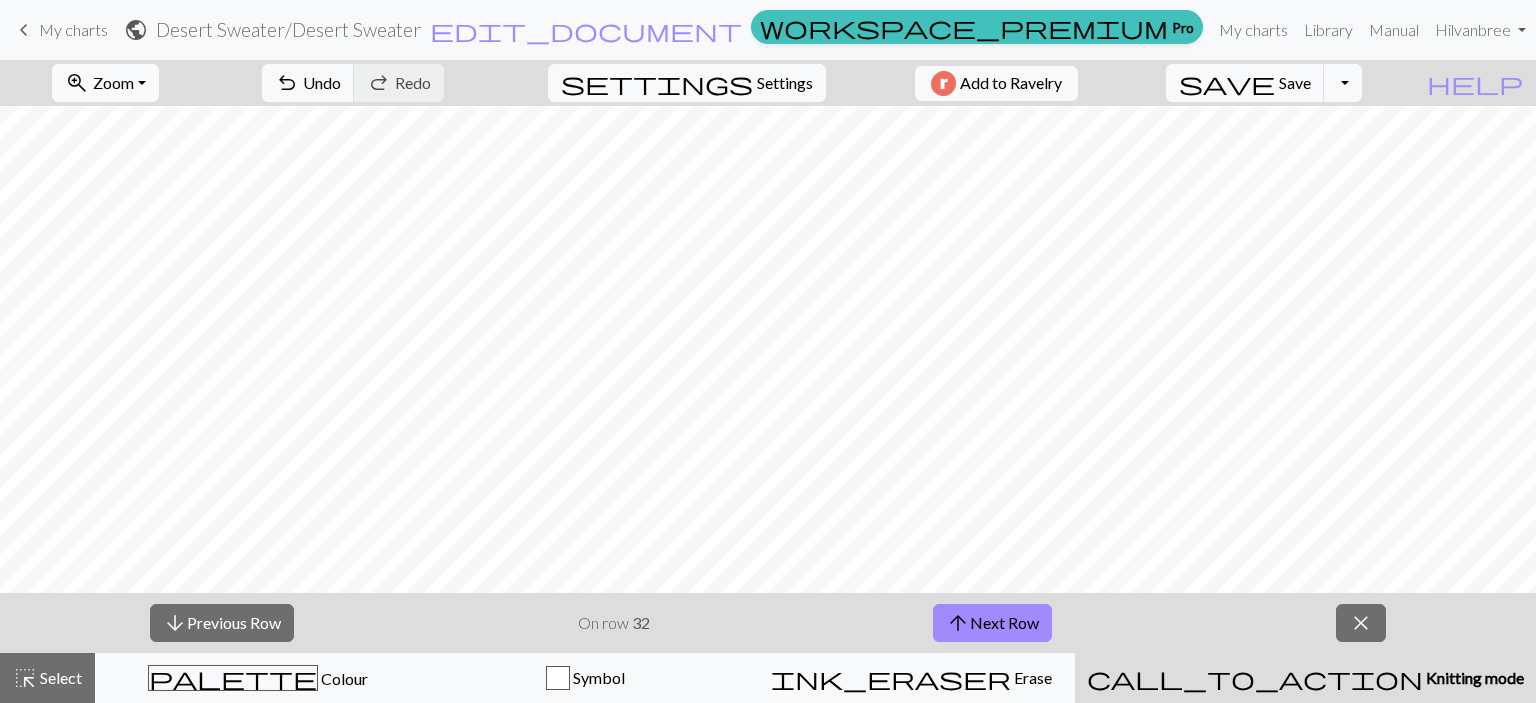 click on "Zoom" at bounding box center (113, 82) 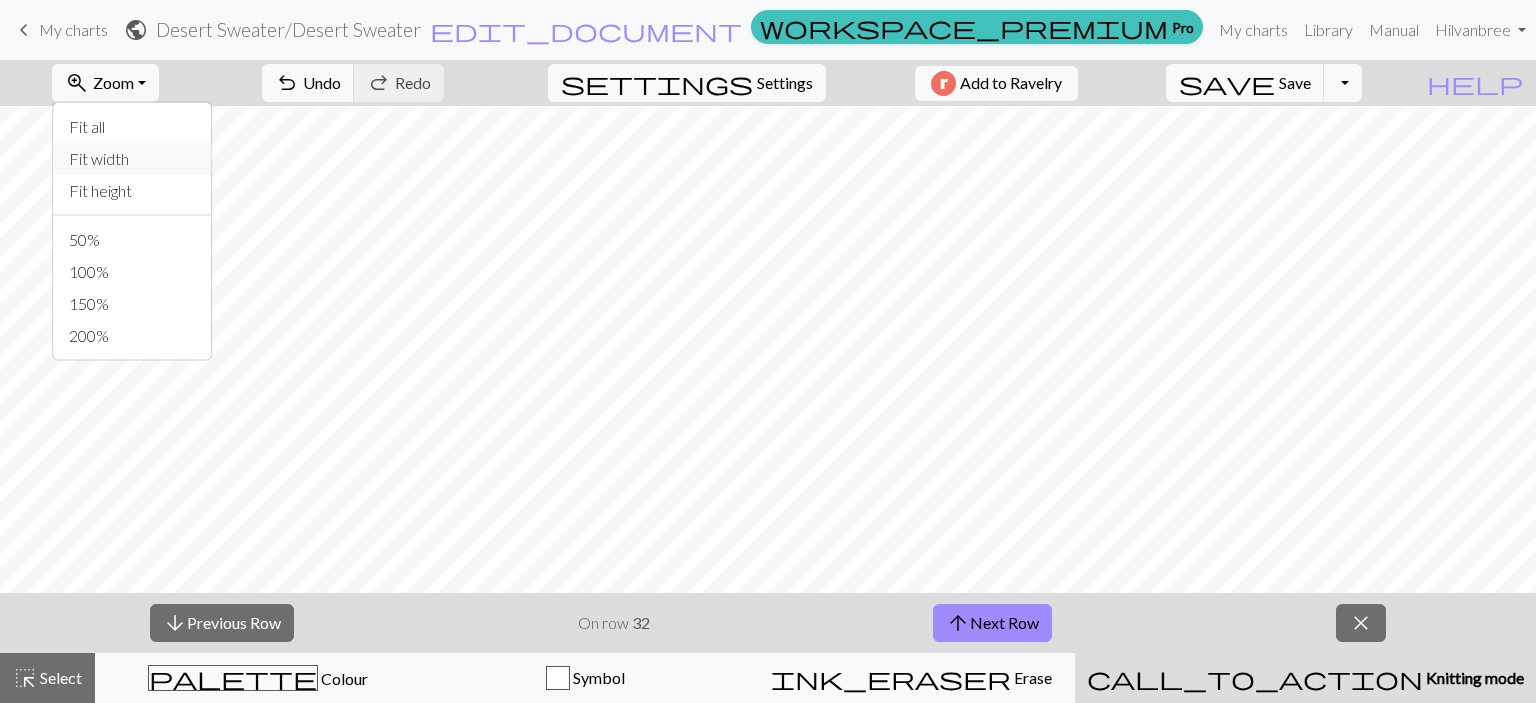 click on "Fit width" at bounding box center (132, 159) 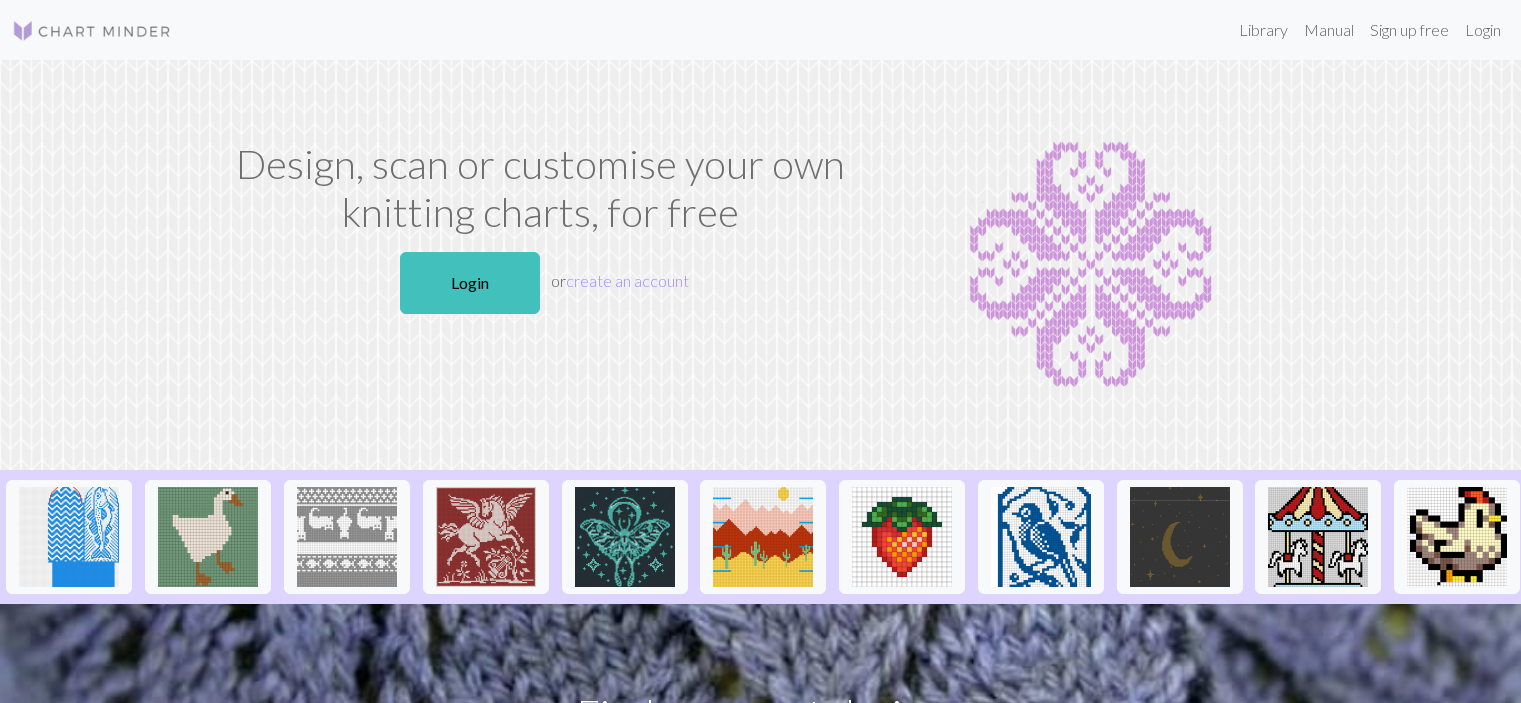 scroll, scrollTop: 0, scrollLeft: 0, axis: both 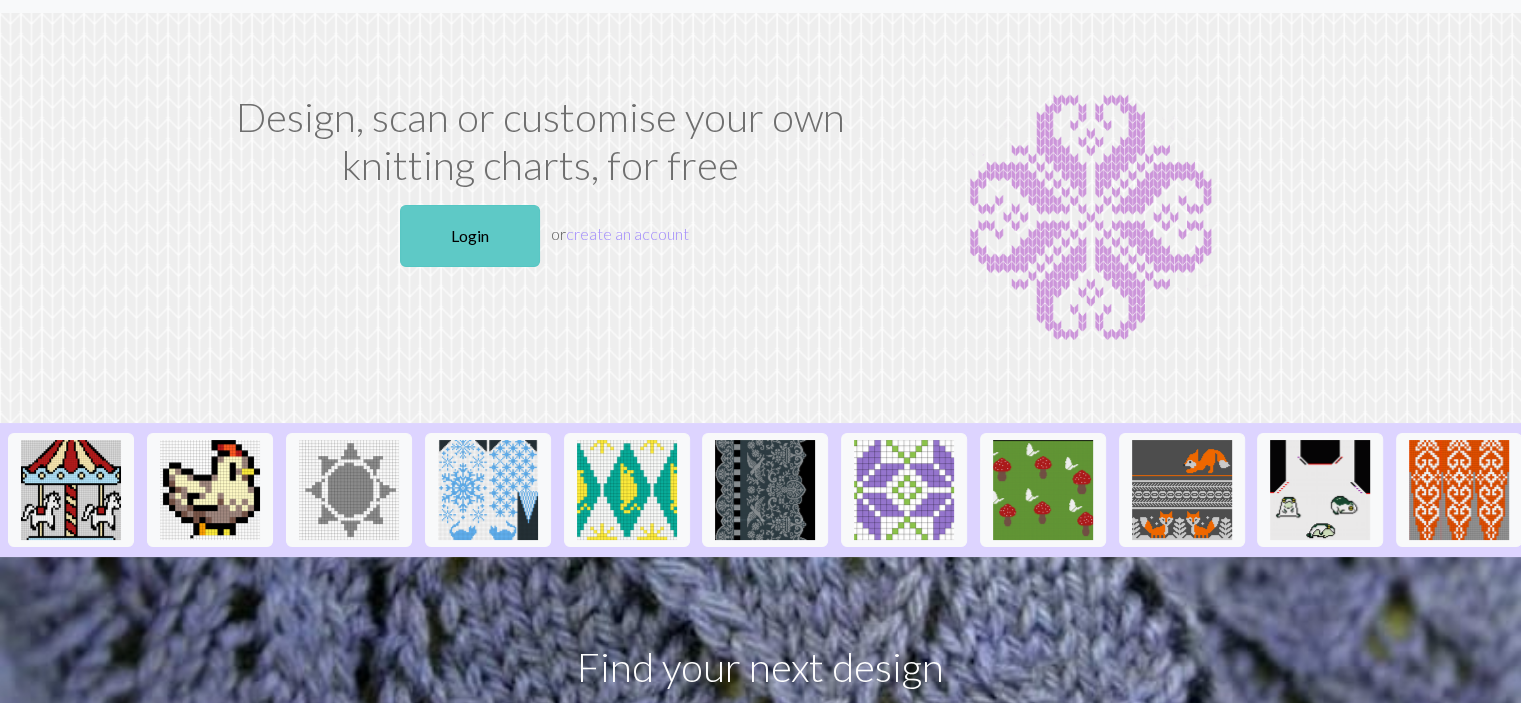 click on "Login" at bounding box center (470, 236) 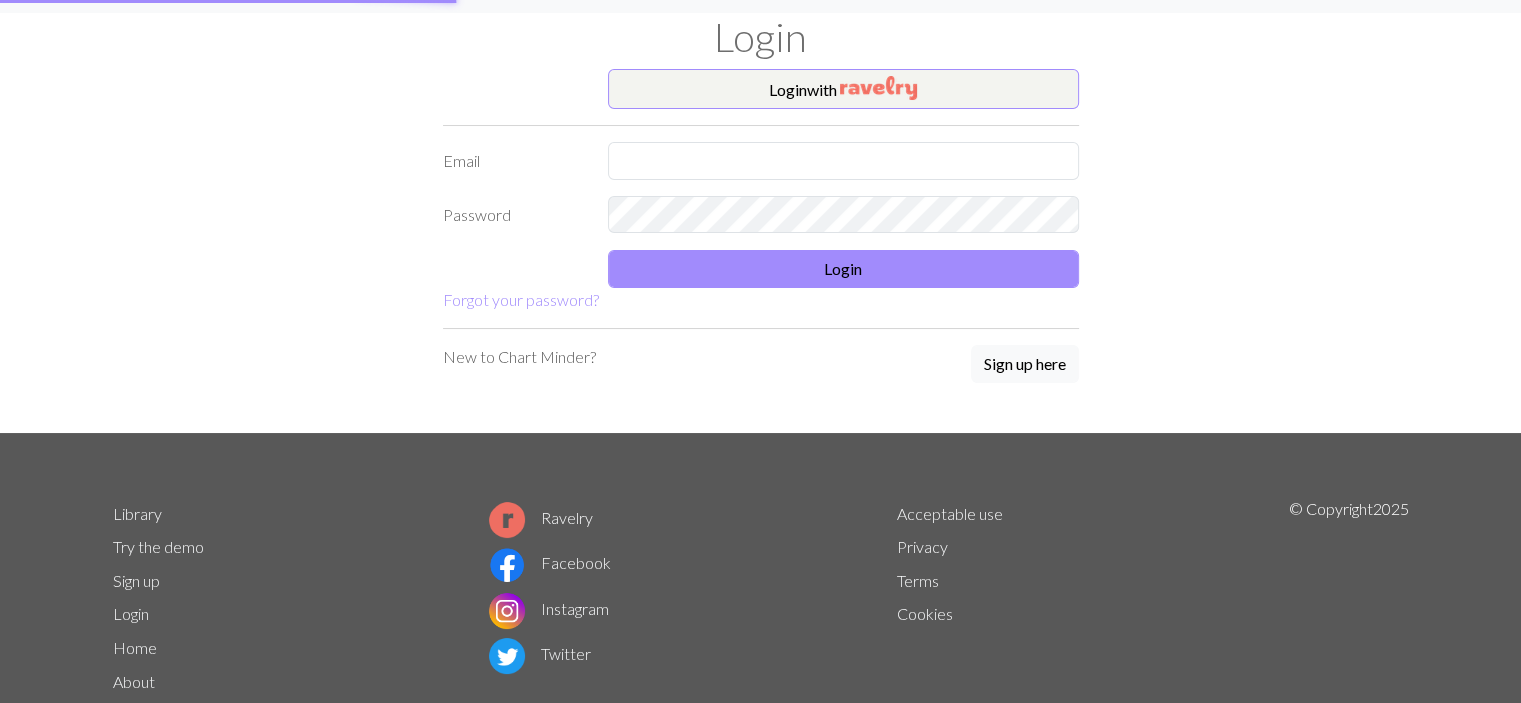 scroll, scrollTop: 0, scrollLeft: 0, axis: both 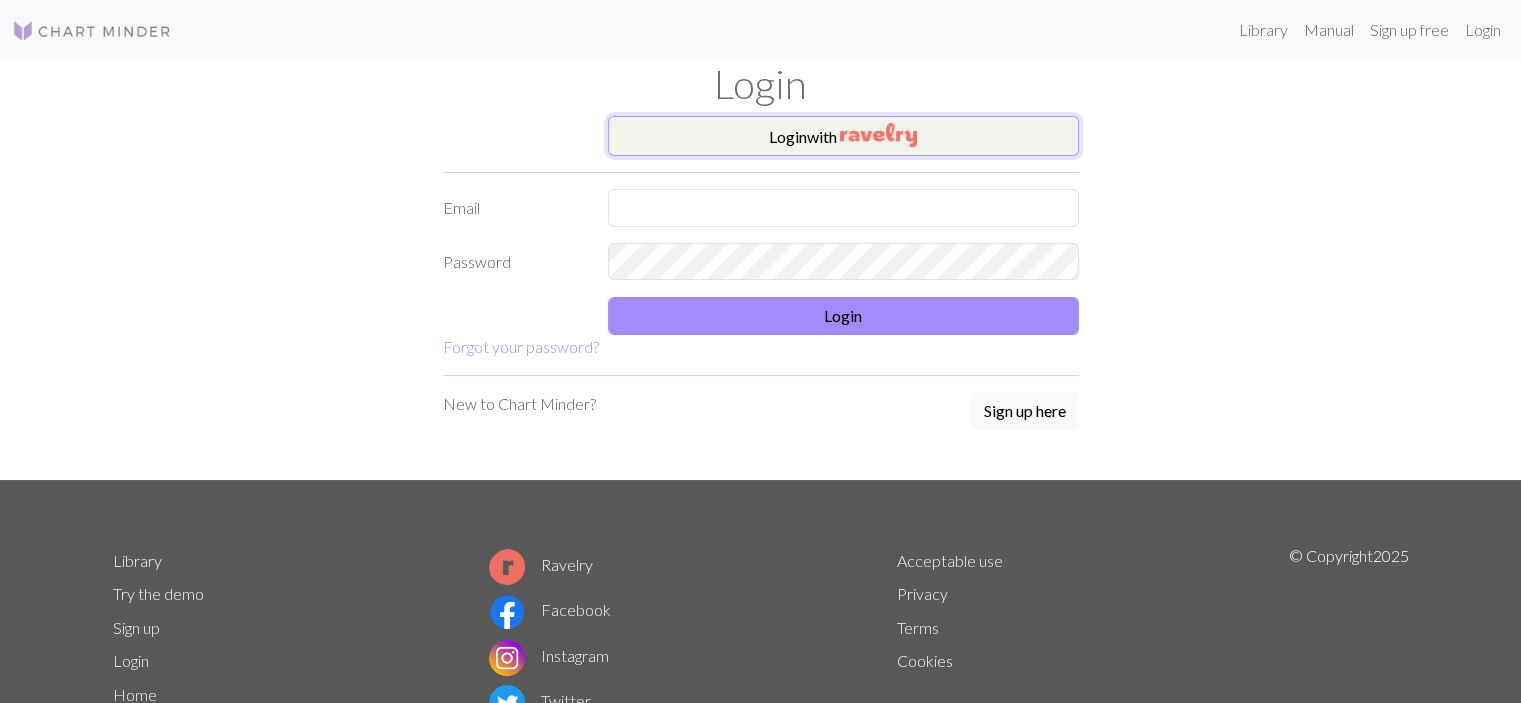 click on "Login  with" at bounding box center (843, 136) 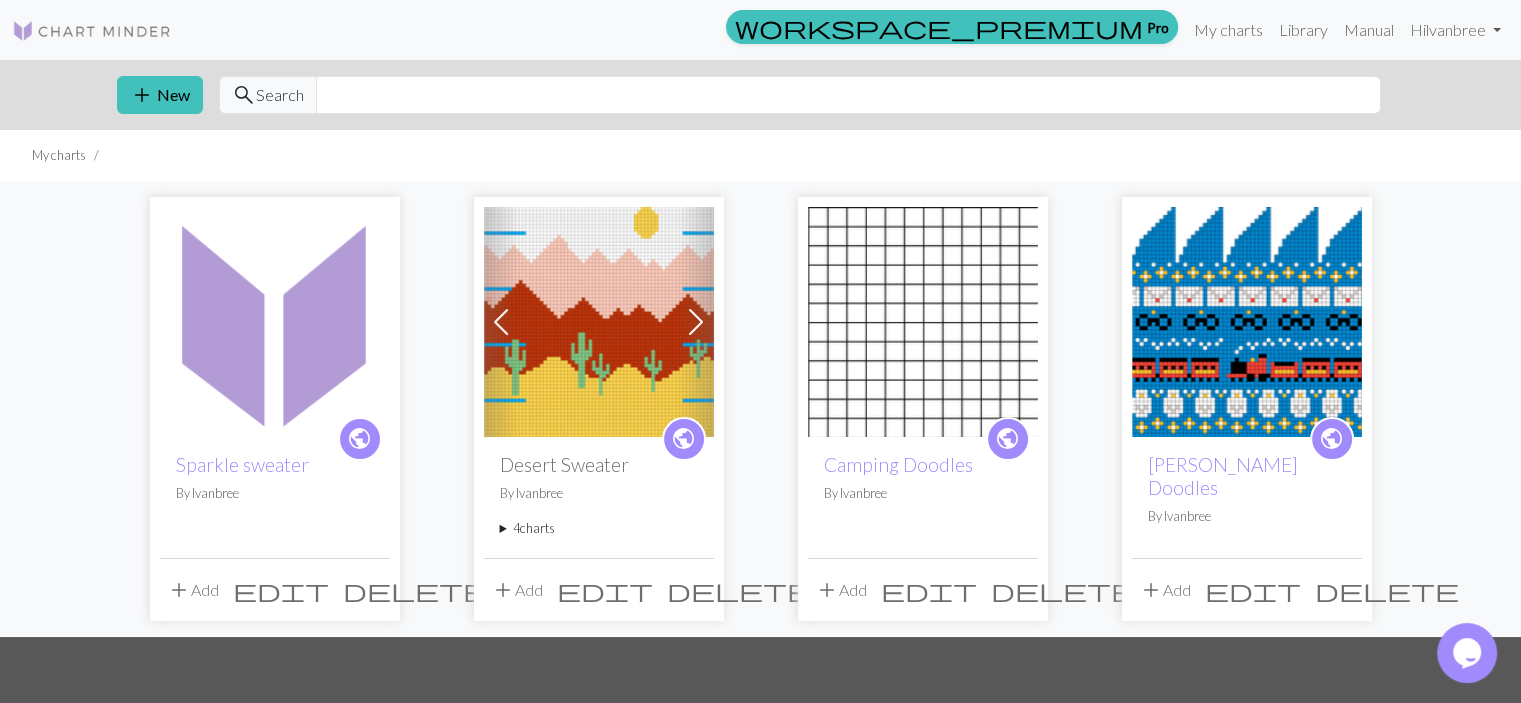 click at bounding box center [275, 322] 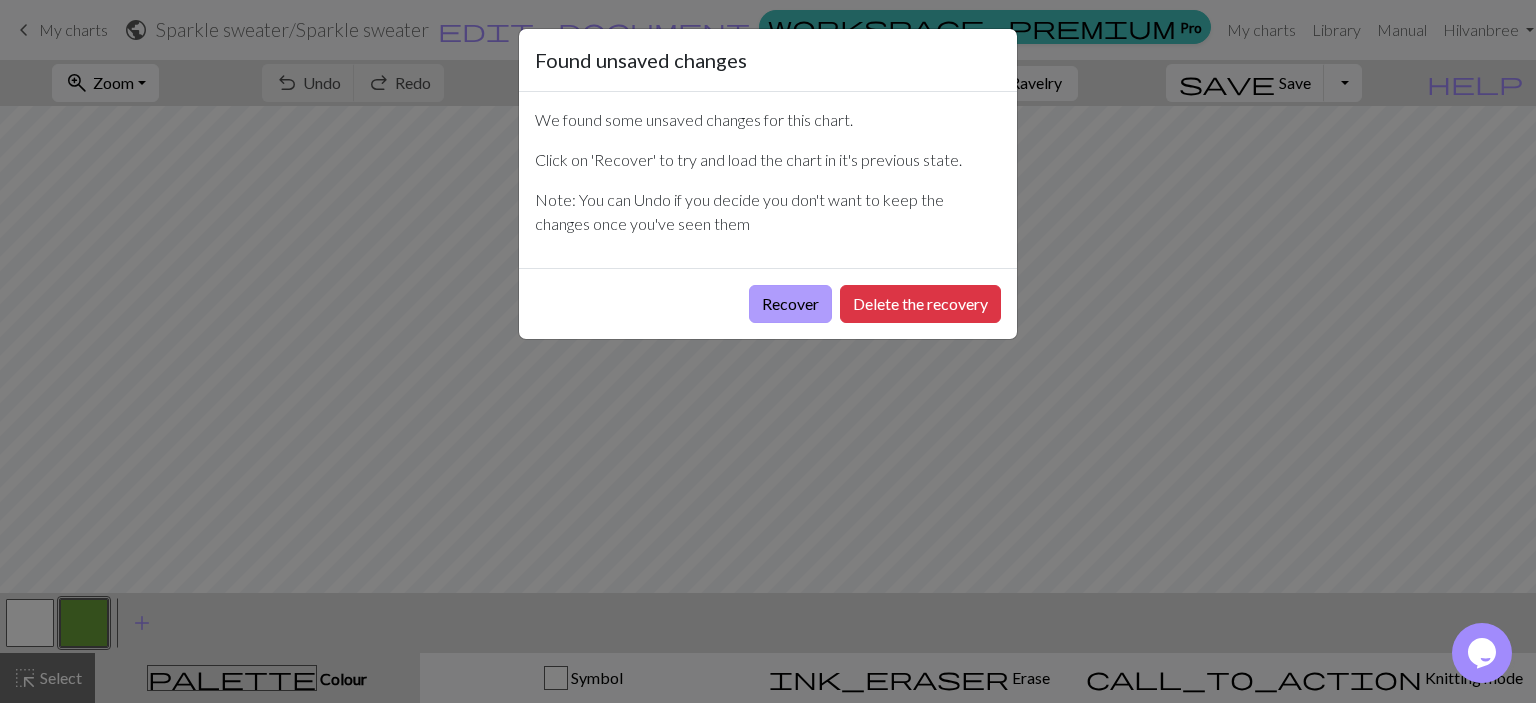 click on "Recover" at bounding box center (790, 304) 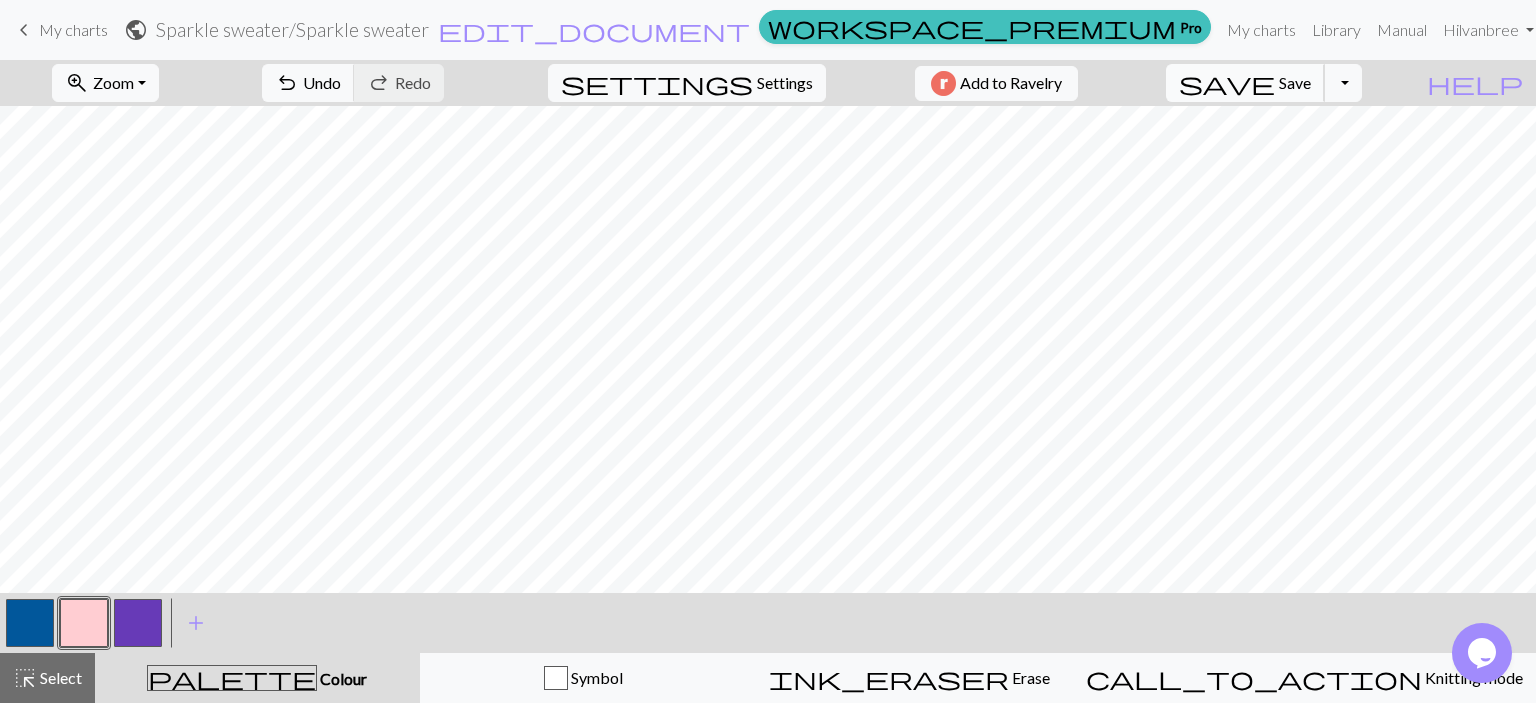 click on "Save" at bounding box center (1295, 82) 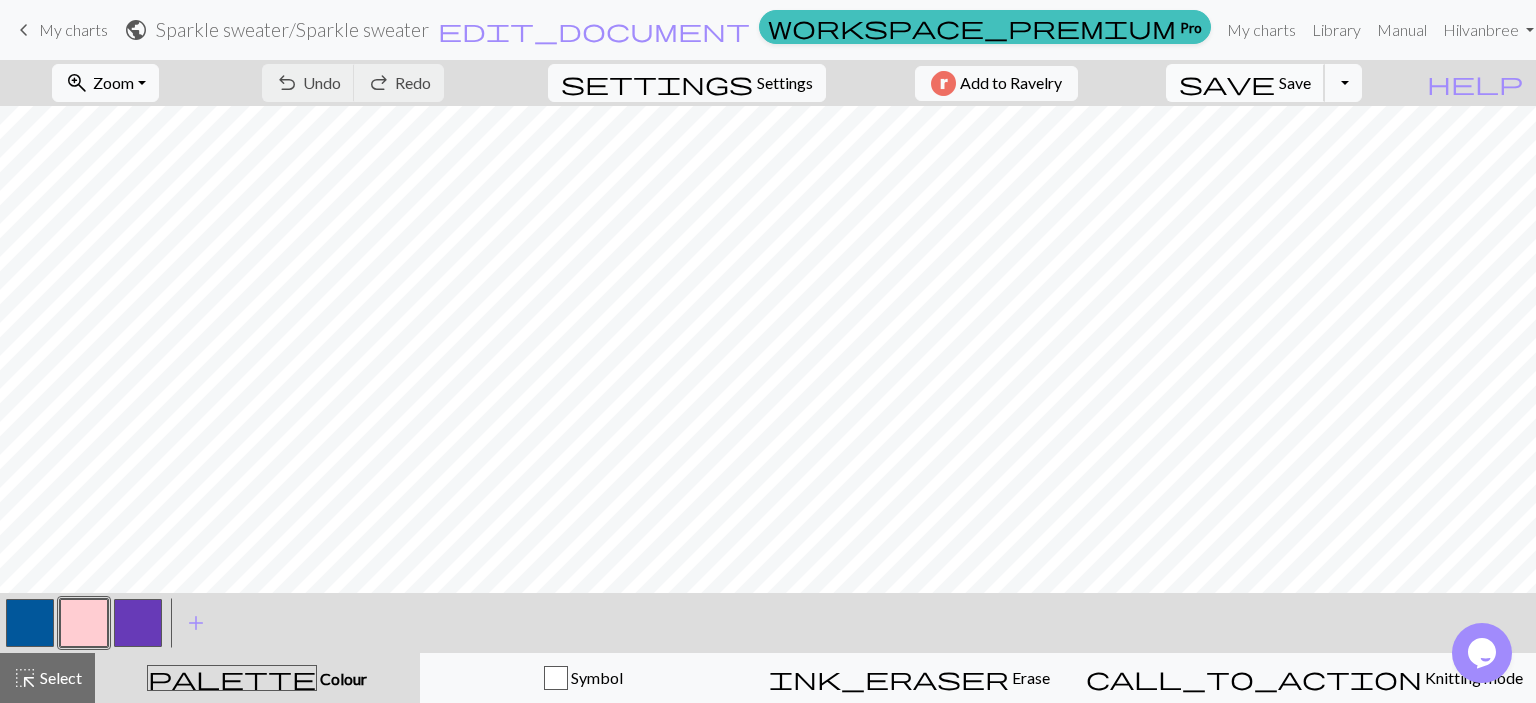 click on "save" at bounding box center [1227, 83] 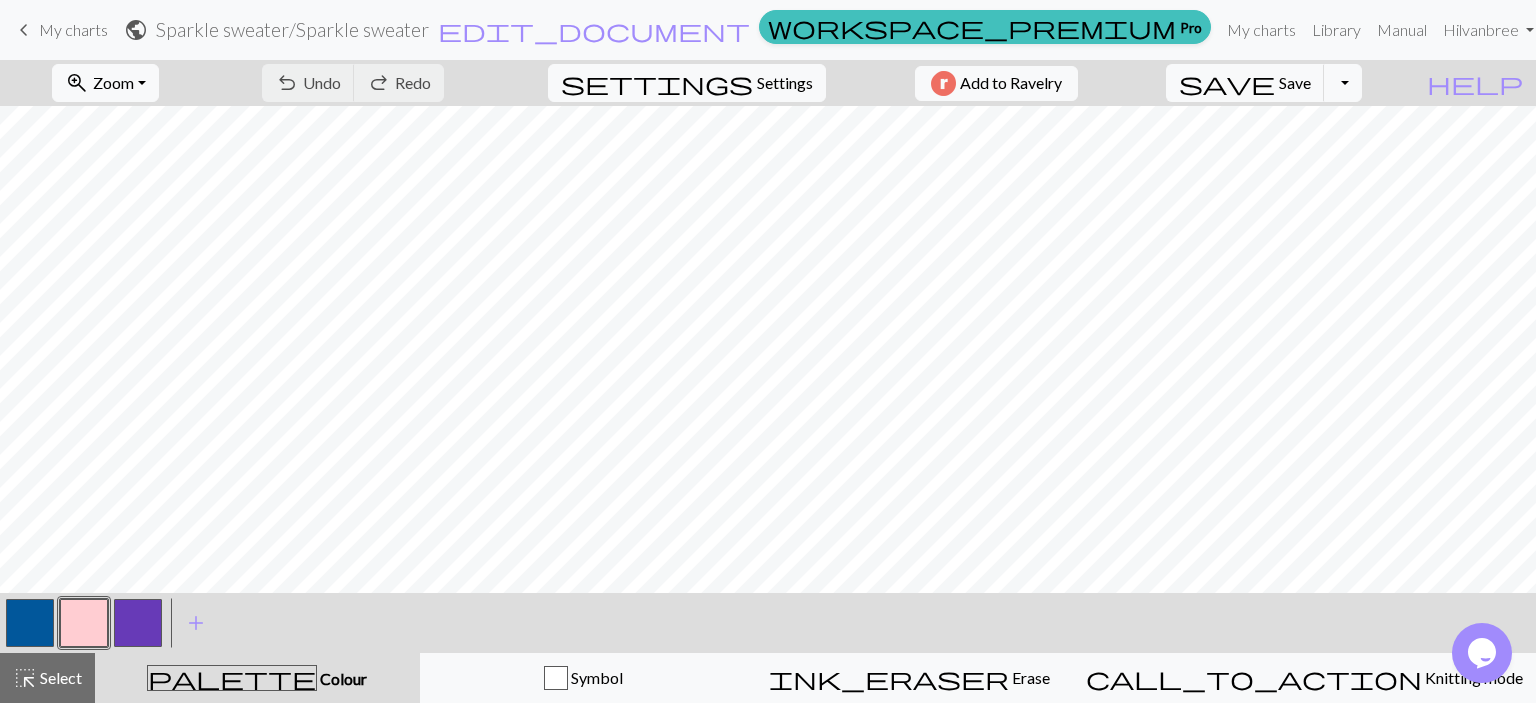 click on "keyboard_arrow_left" at bounding box center (24, 30) 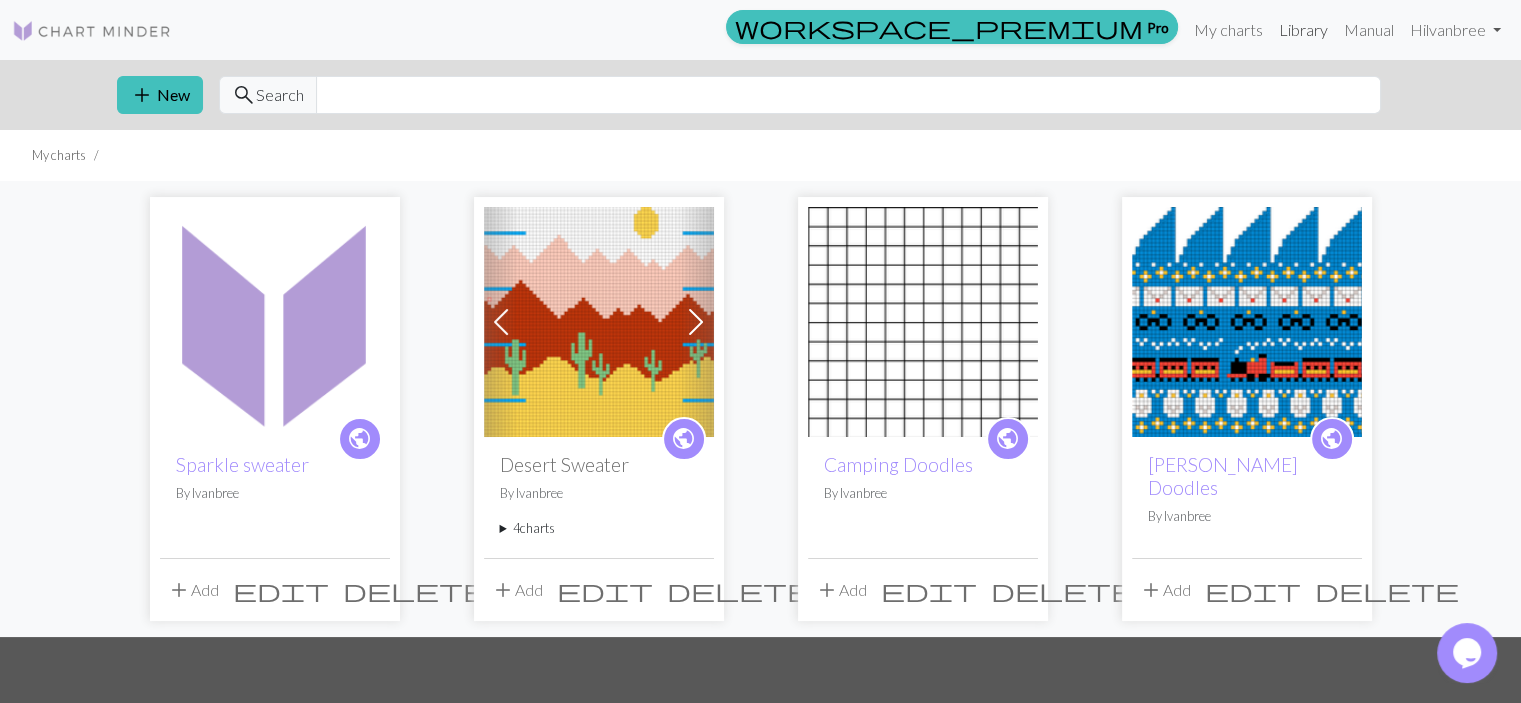 click on "Library" at bounding box center [1303, 30] 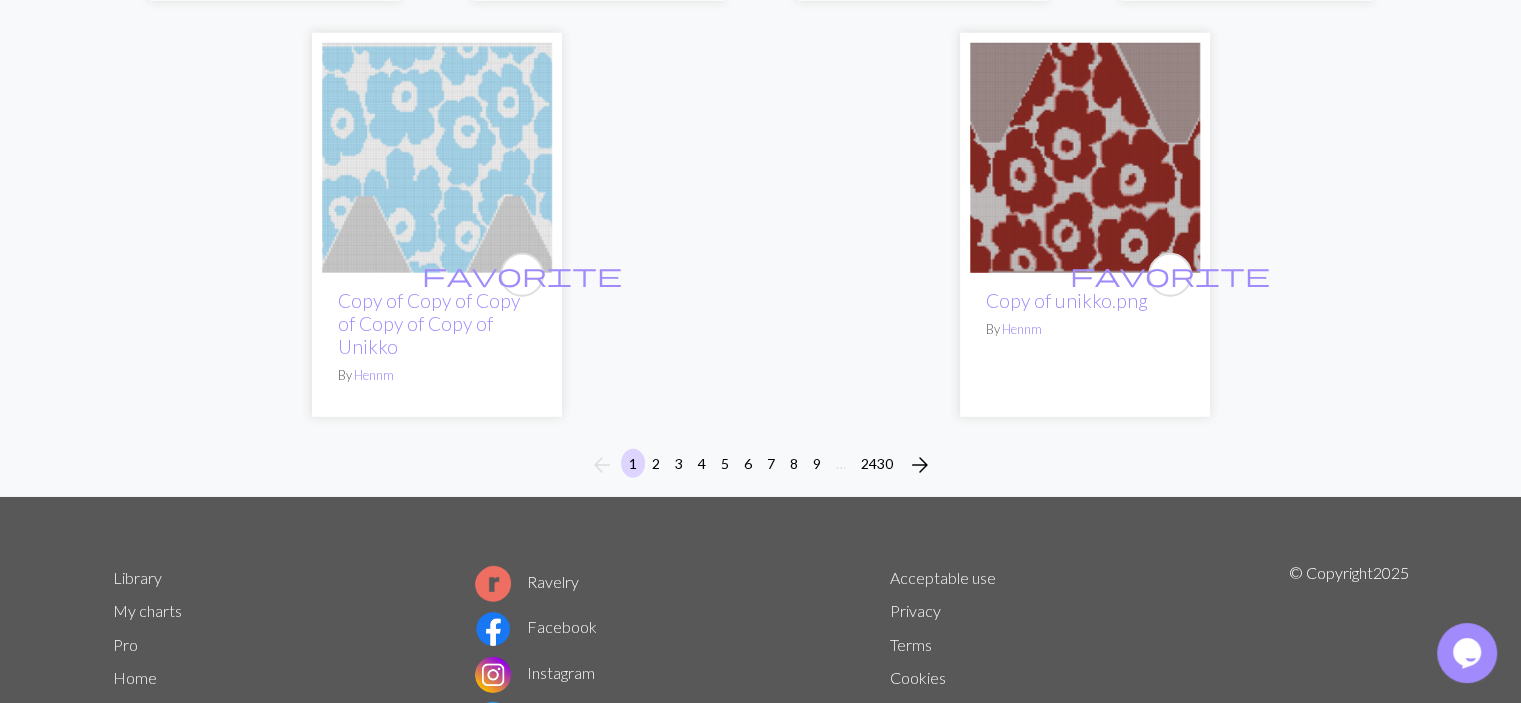 scroll, scrollTop: 5623, scrollLeft: 0, axis: vertical 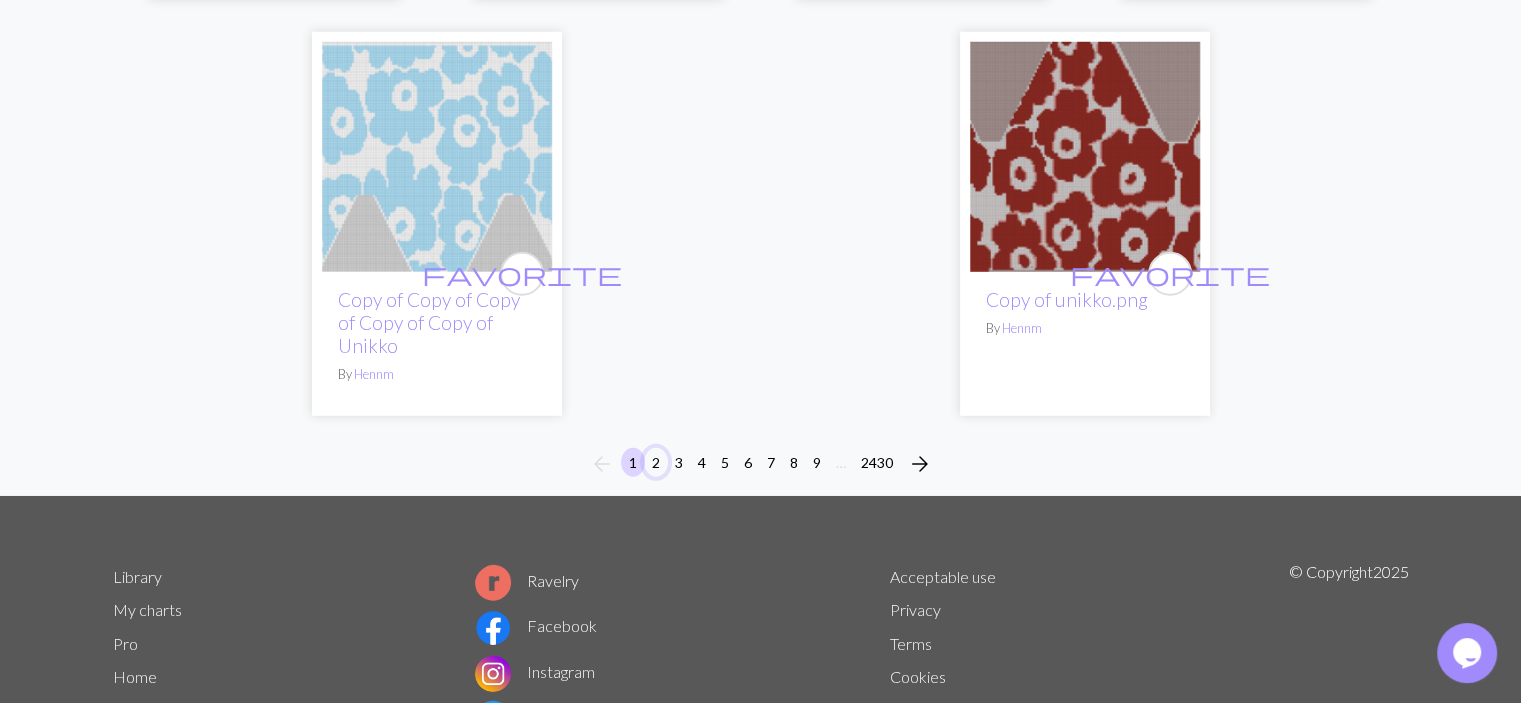 click on "2" at bounding box center [656, 462] 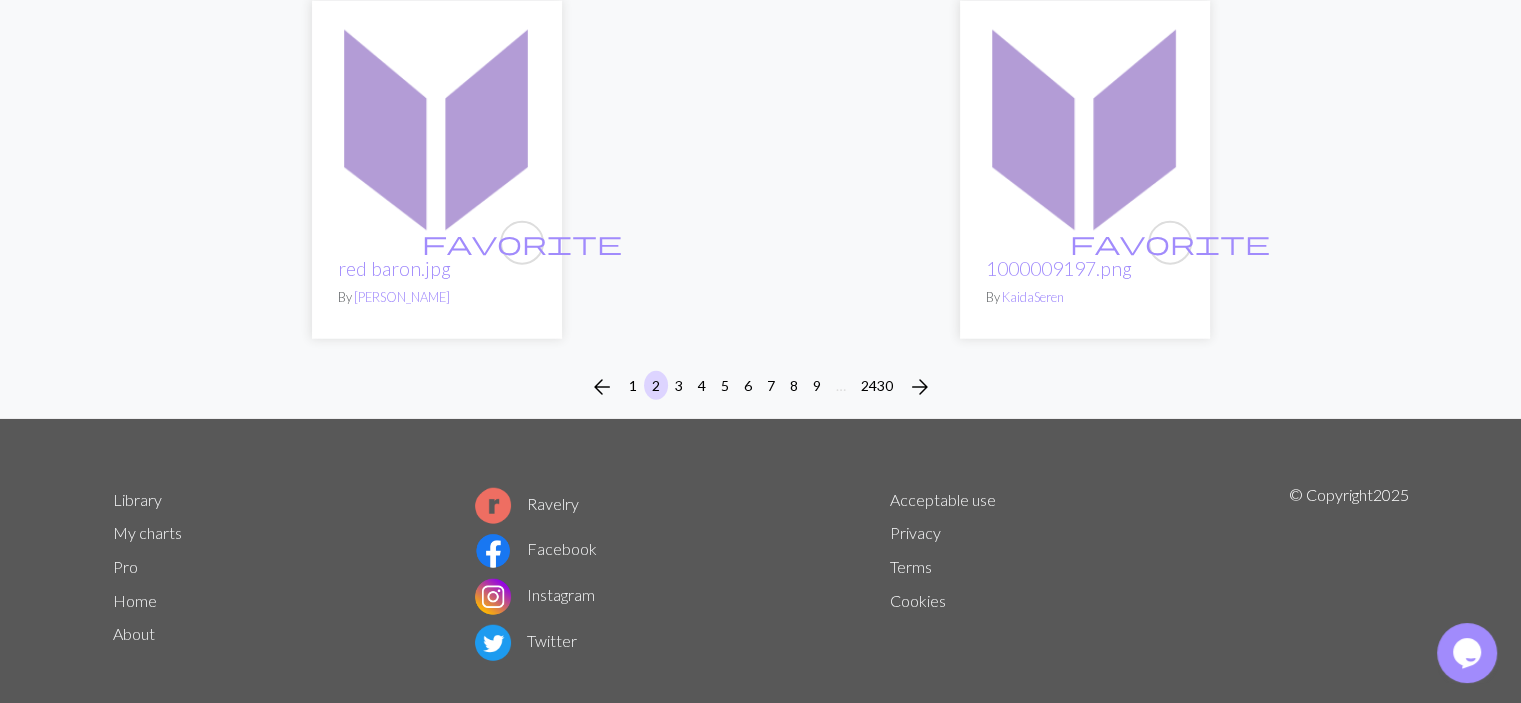 scroll, scrollTop: 5077, scrollLeft: 0, axis: vertical 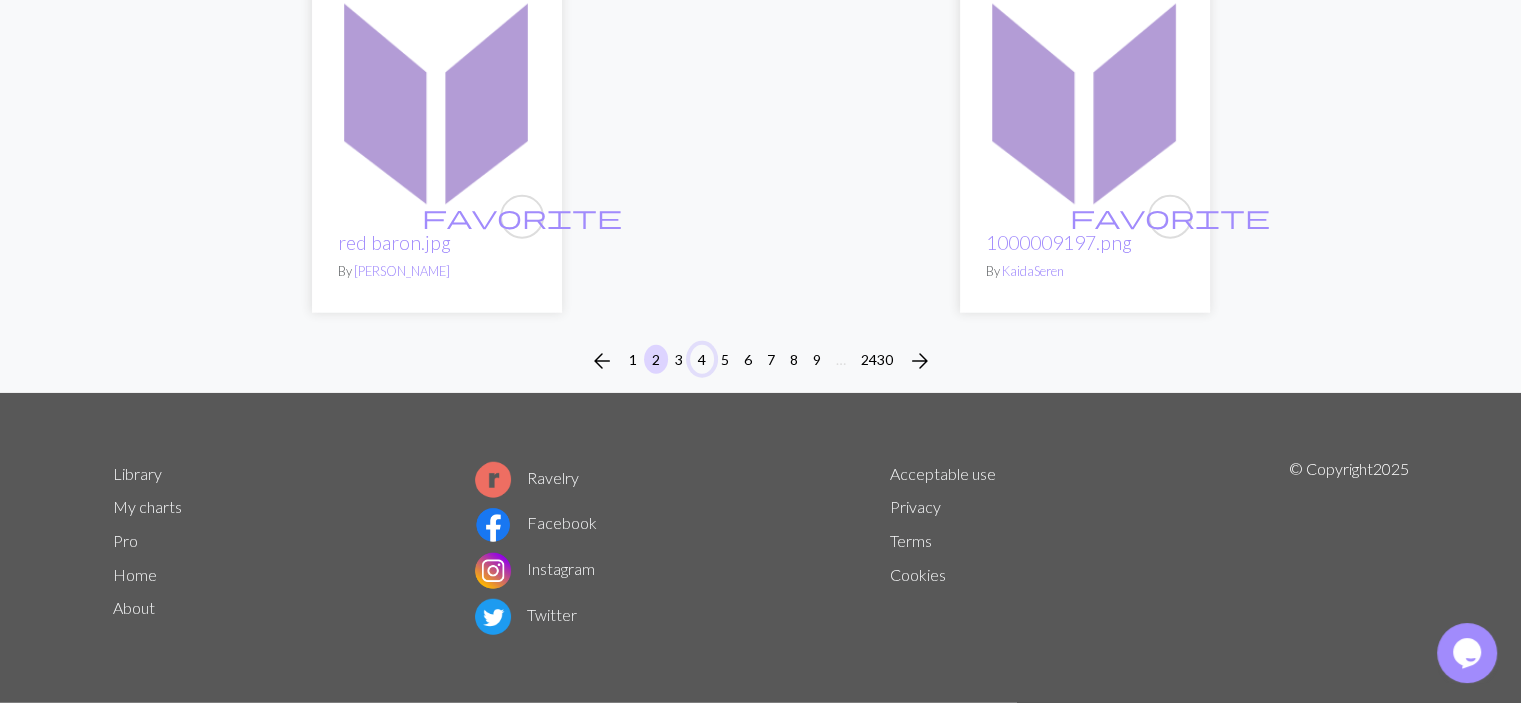 click on "4" at bounding box center (702, 359) 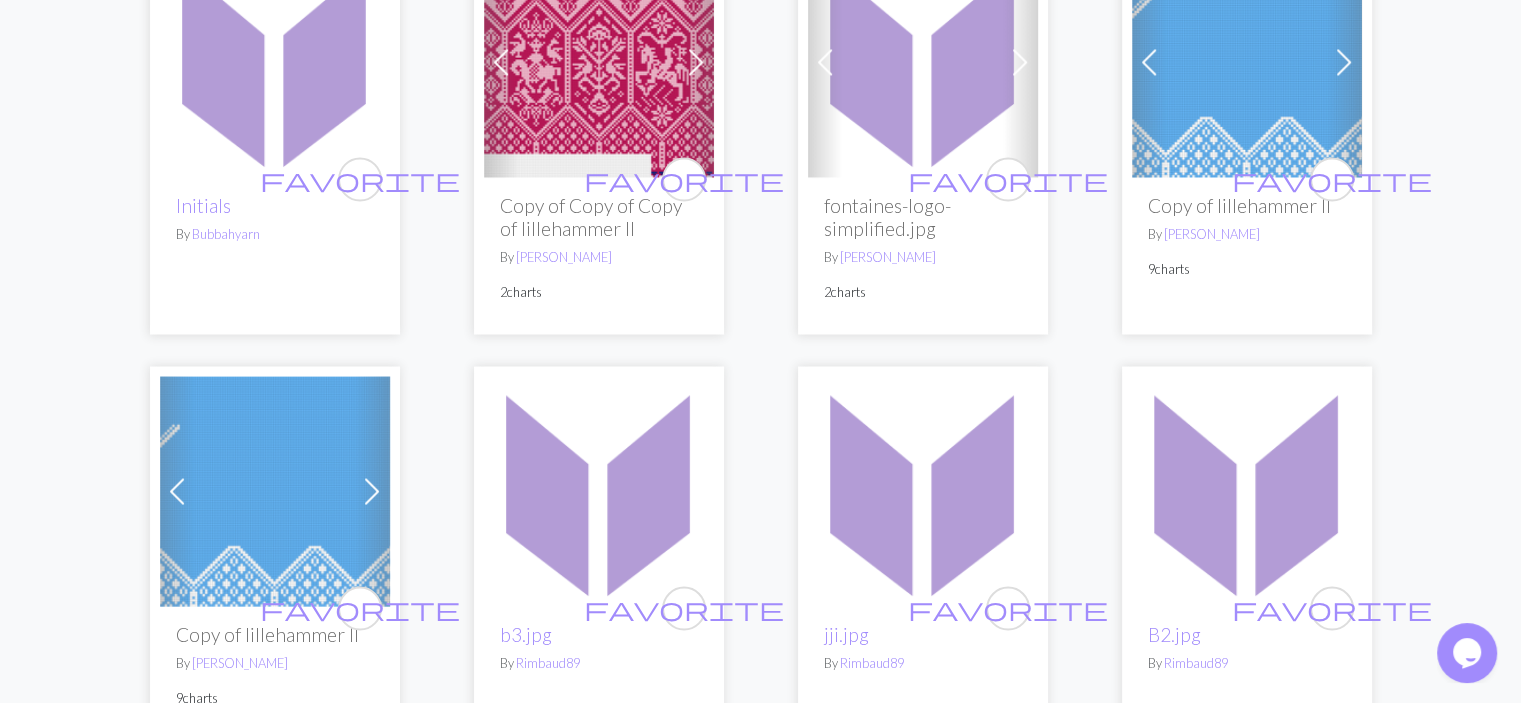 scroll, scrollTop: 3614, scrollLeft: 0, axis: vertical 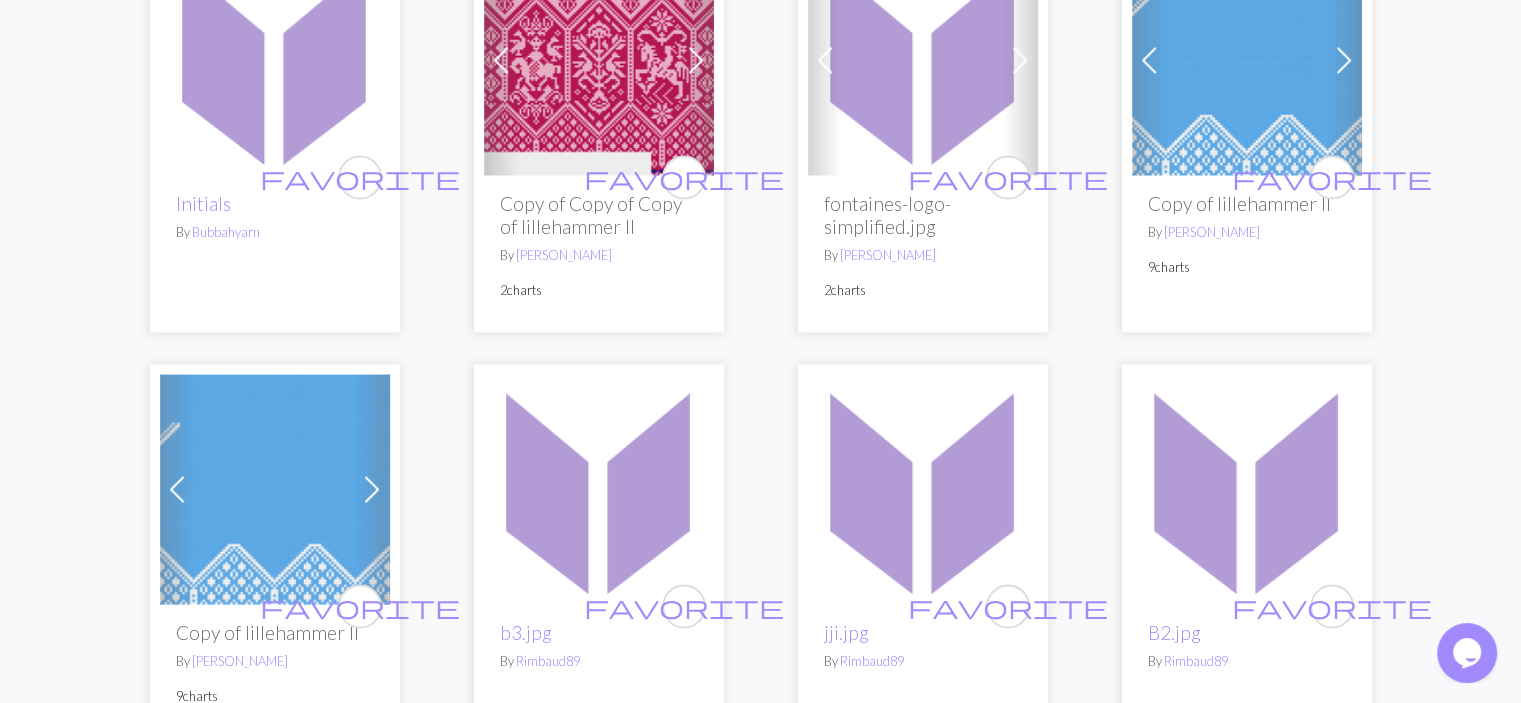 click at bounding box center (599, 60) 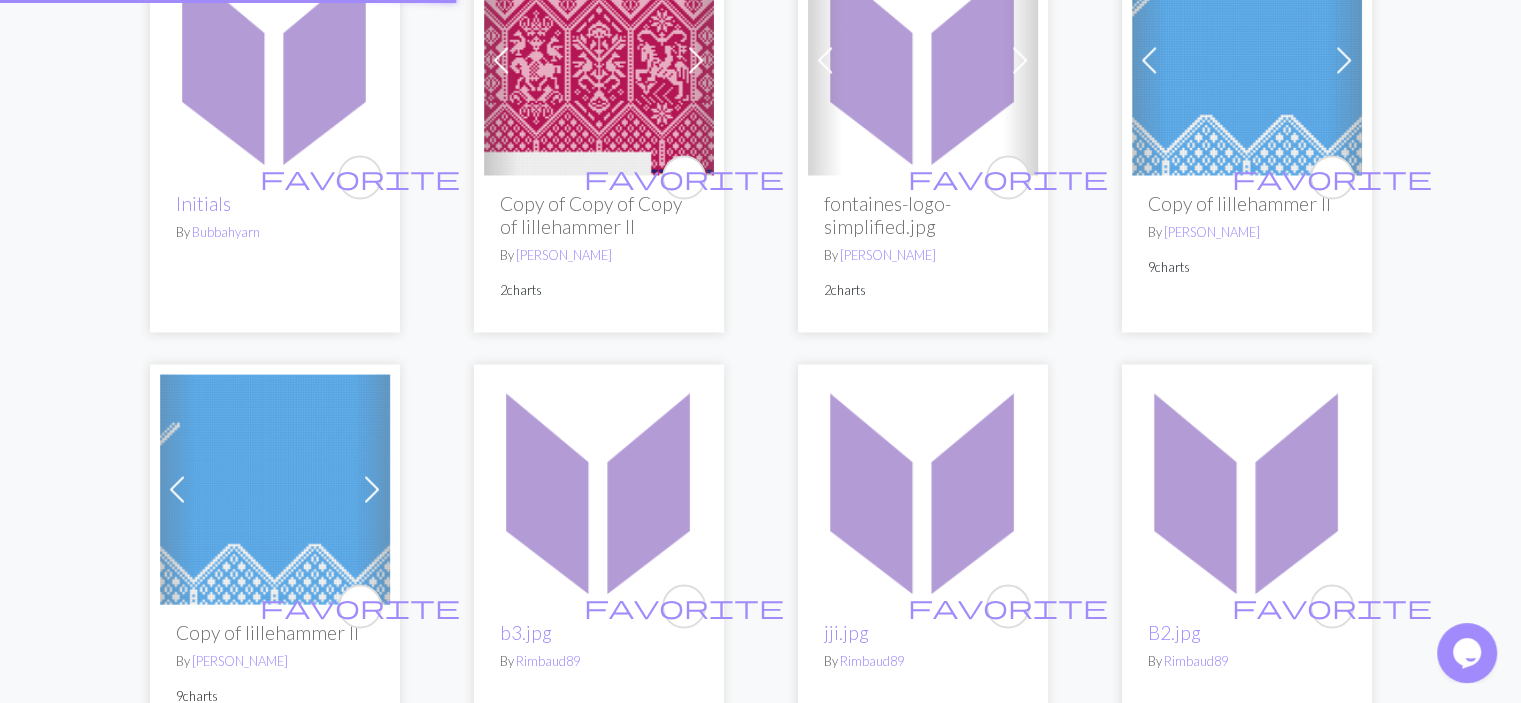scroll, scrollTop: 0, scrollLeft: 0, axis: both 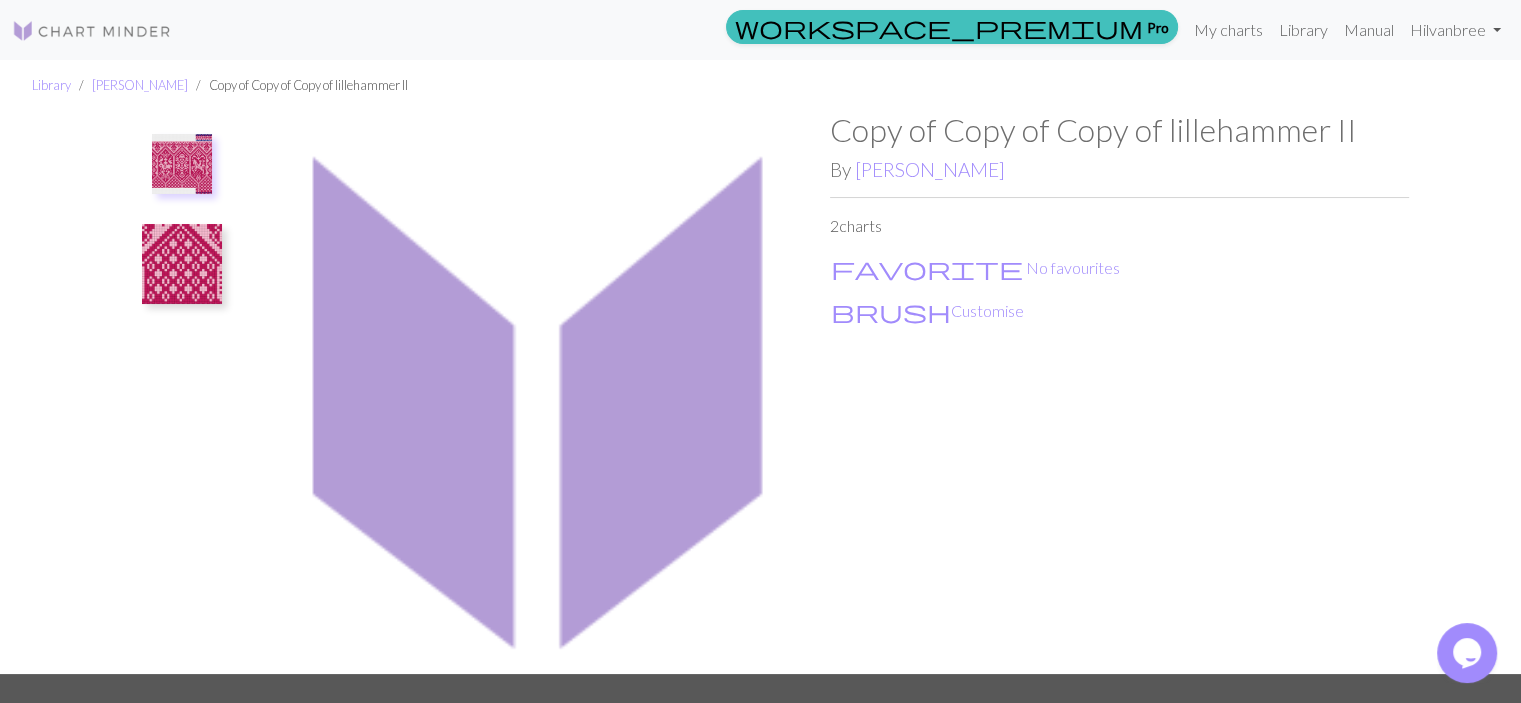 click at bounding box center [182, 264] 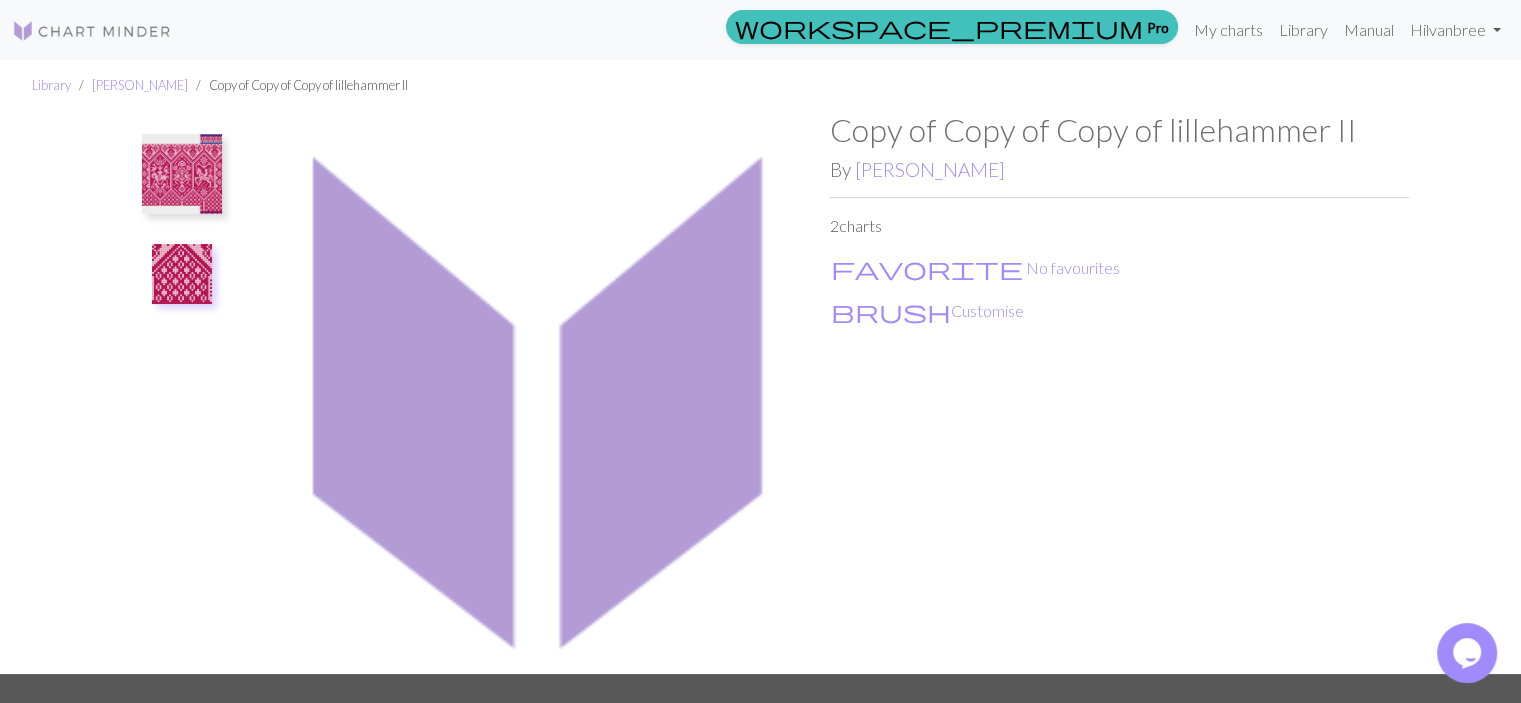 click at bounding box center (182, 174) 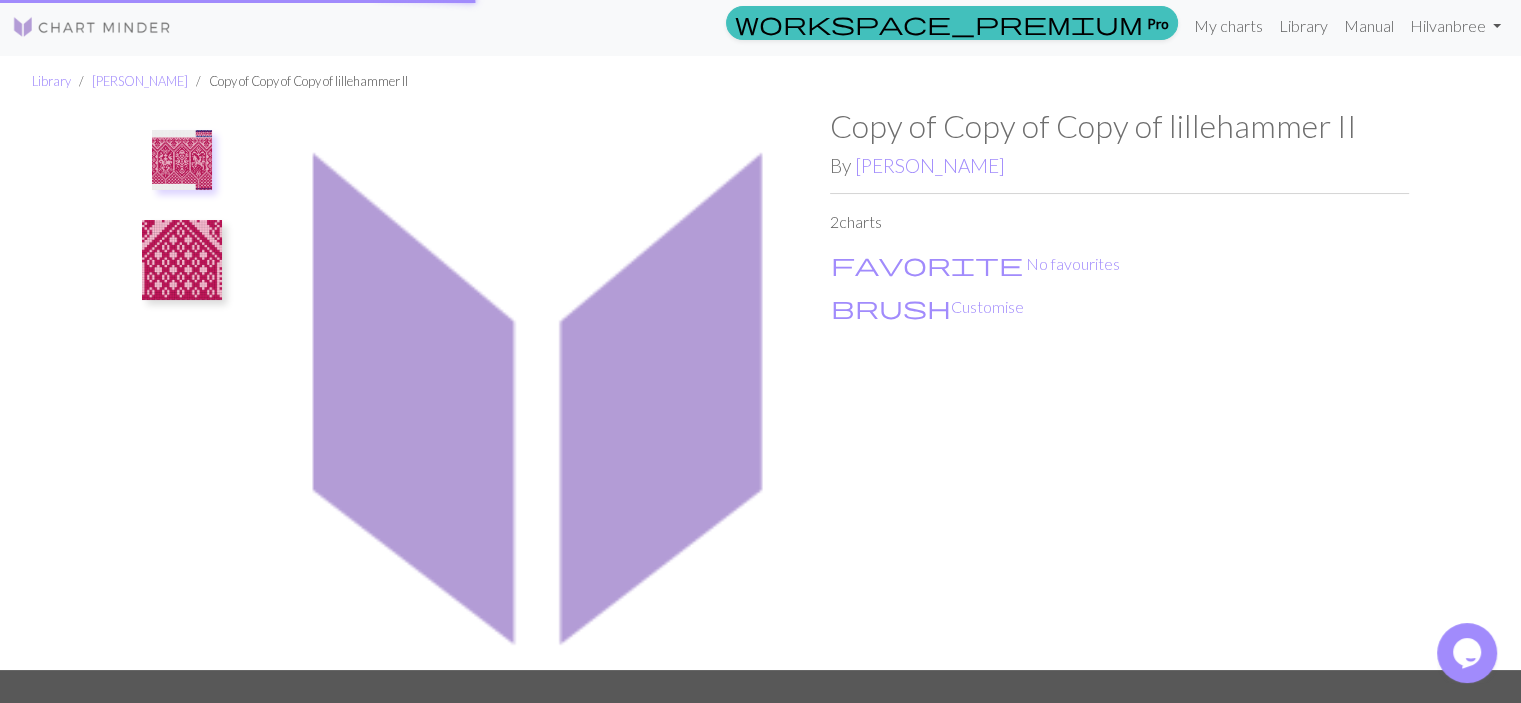 scroll, scrollTop: 0, scrollLeft: 0, axis: both 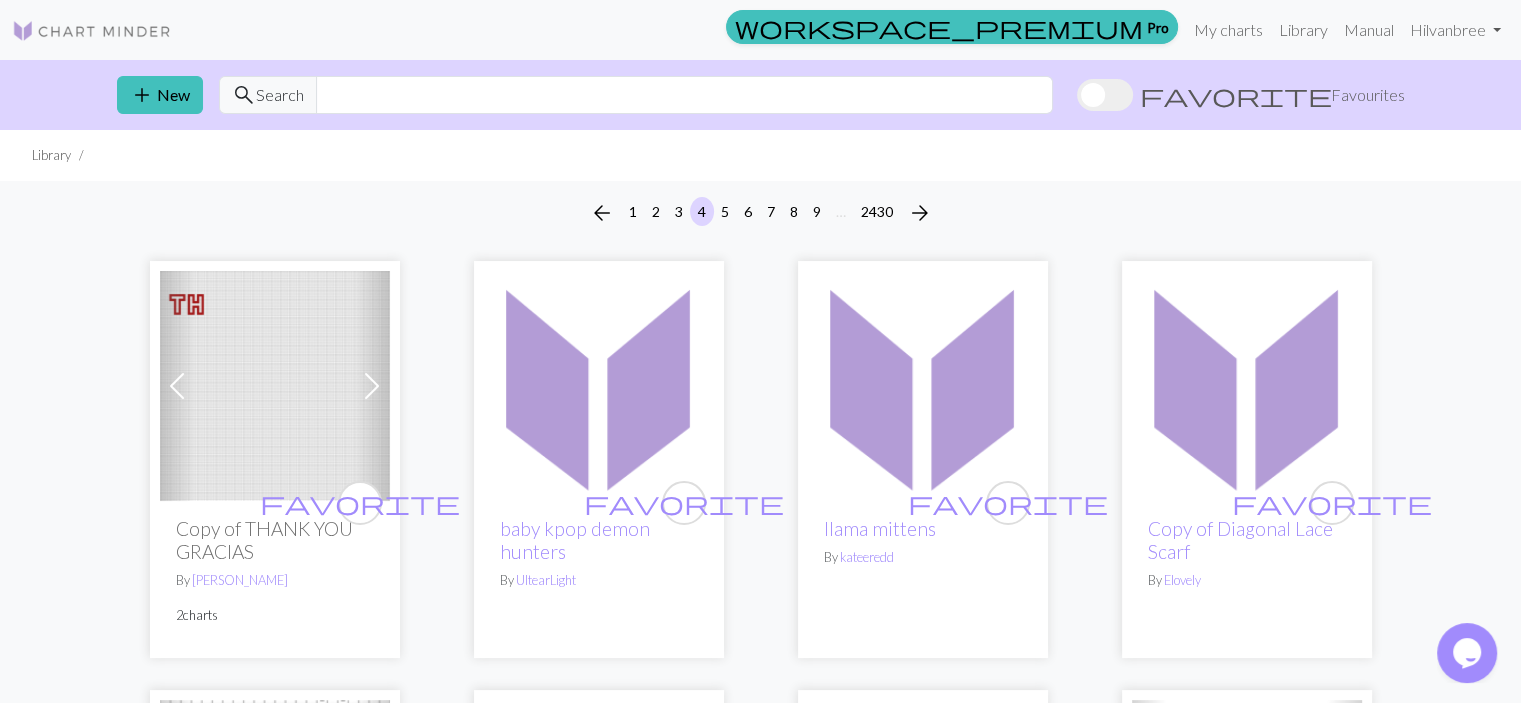 click on "add   New search   Search favorite  Favourites" at bounding box center [761, 95] 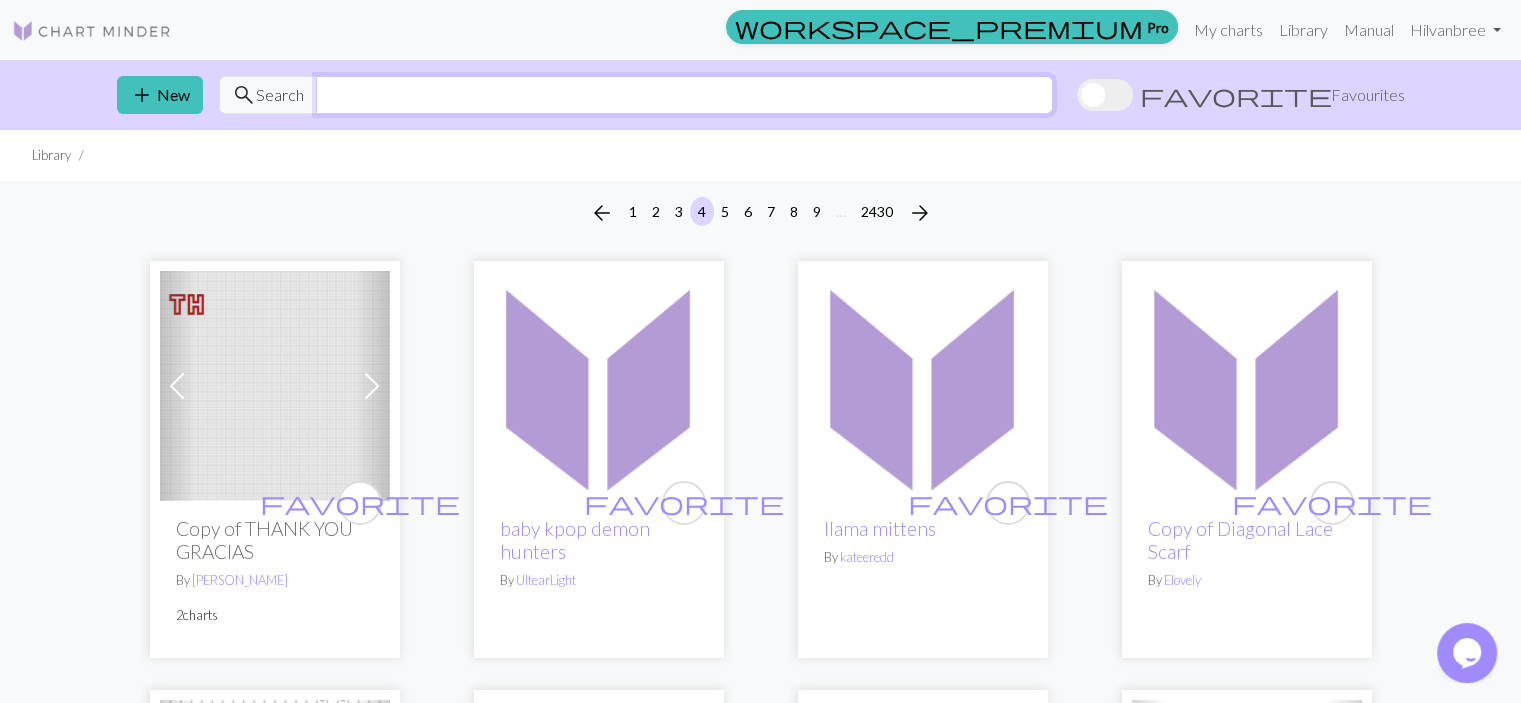 click at bounding box center (684, 95) 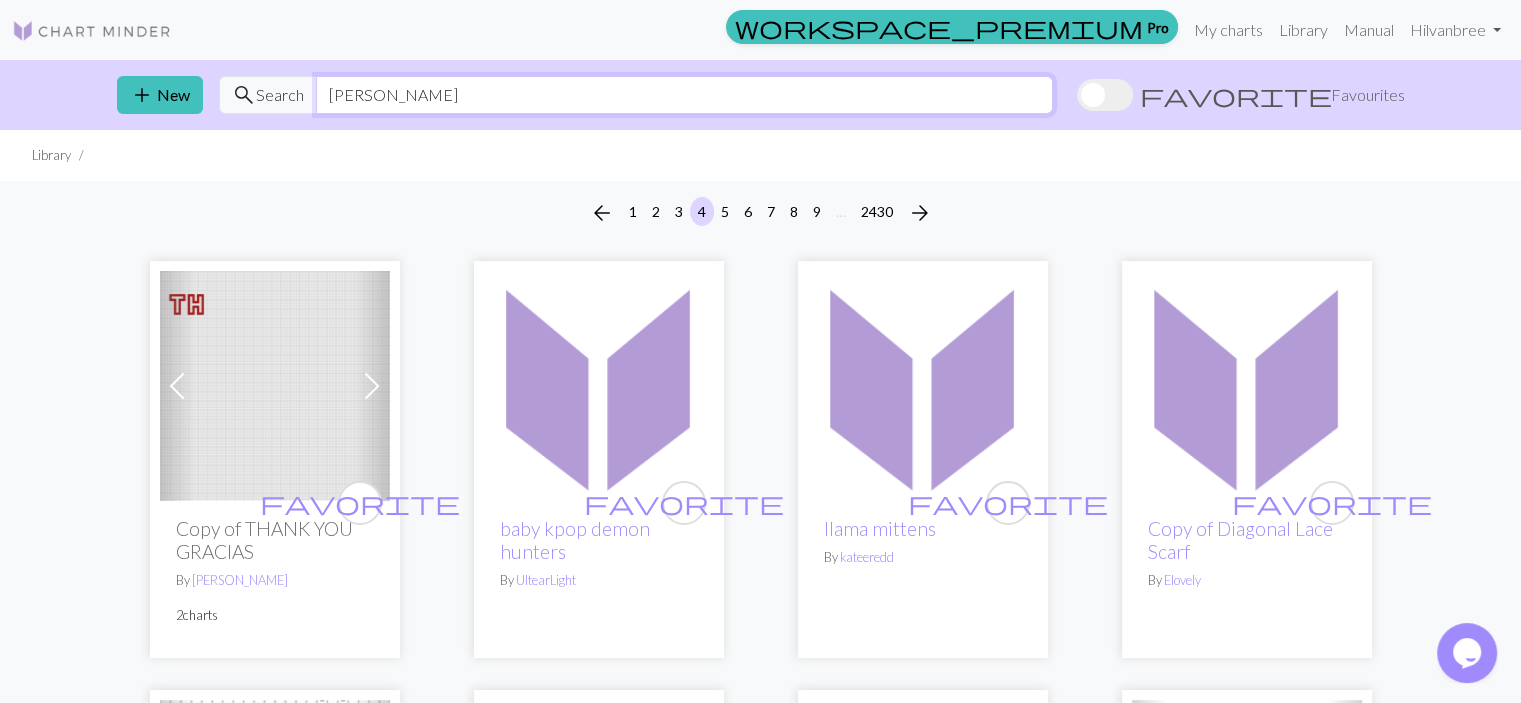 type on "harry potter" 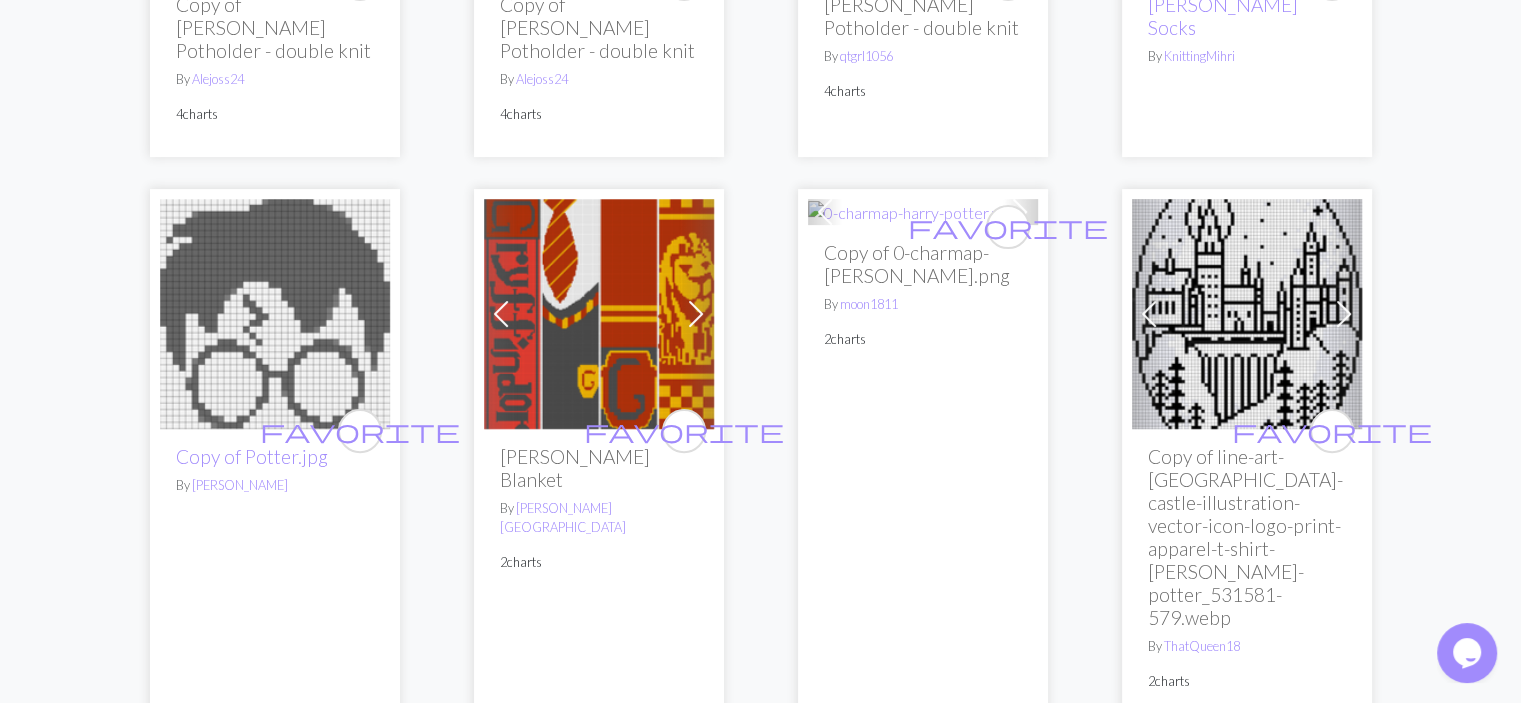 scroll, scrollTop: 530, scrollLeft: 0, axis: vertical 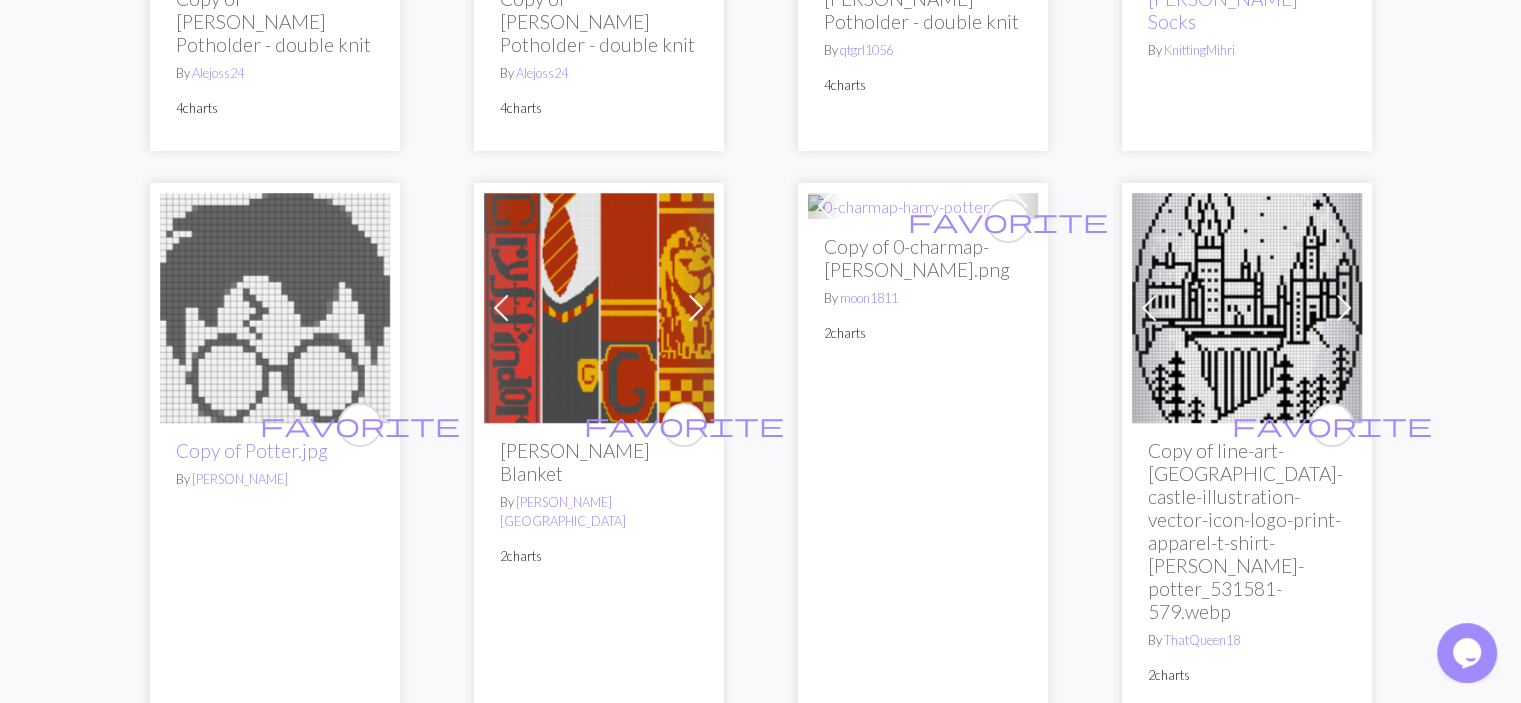 drag, startPoint x: 753, startPoint y: 309, endPoint x: 746, endPoint y: 266, distance: 43.56604 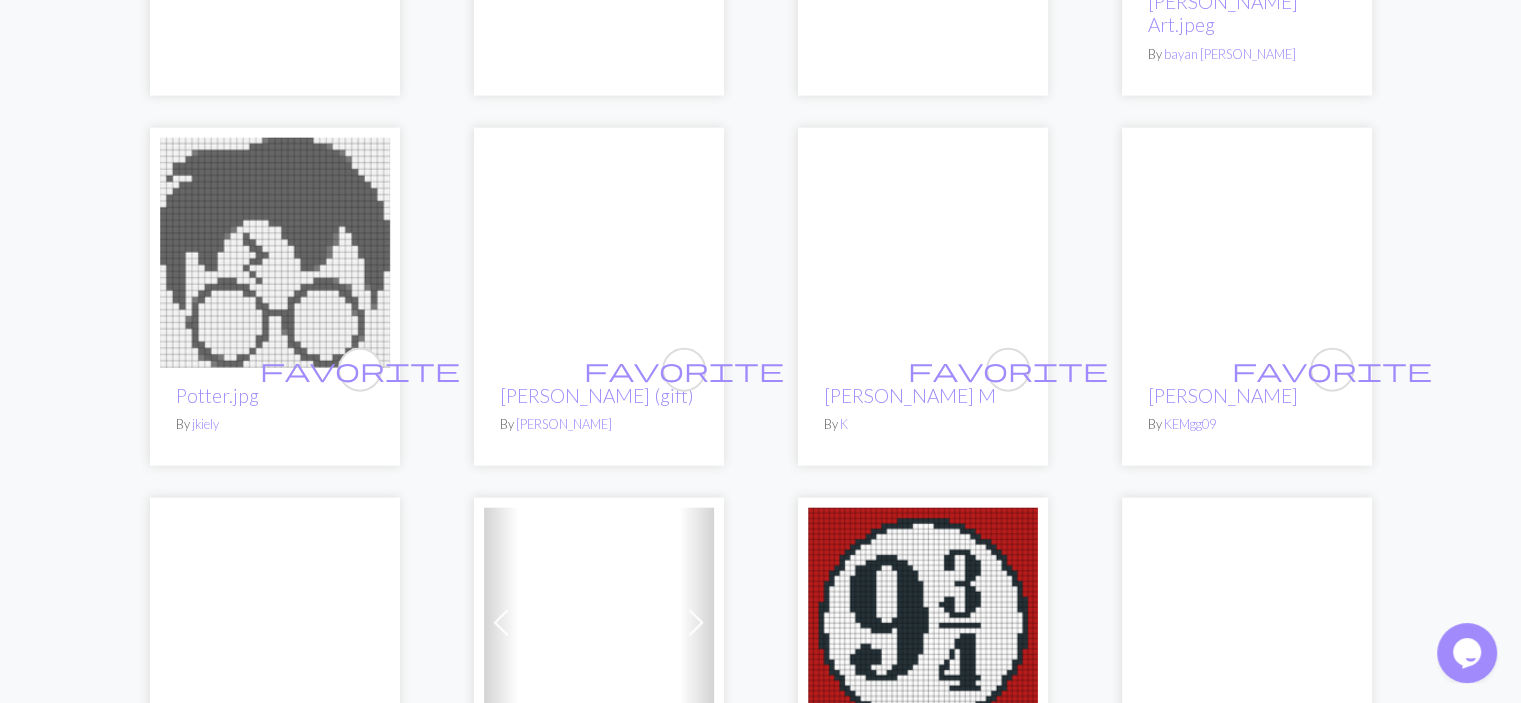 scroll, scrollTop: 4704, scrollLeft: 0, axis: vertical 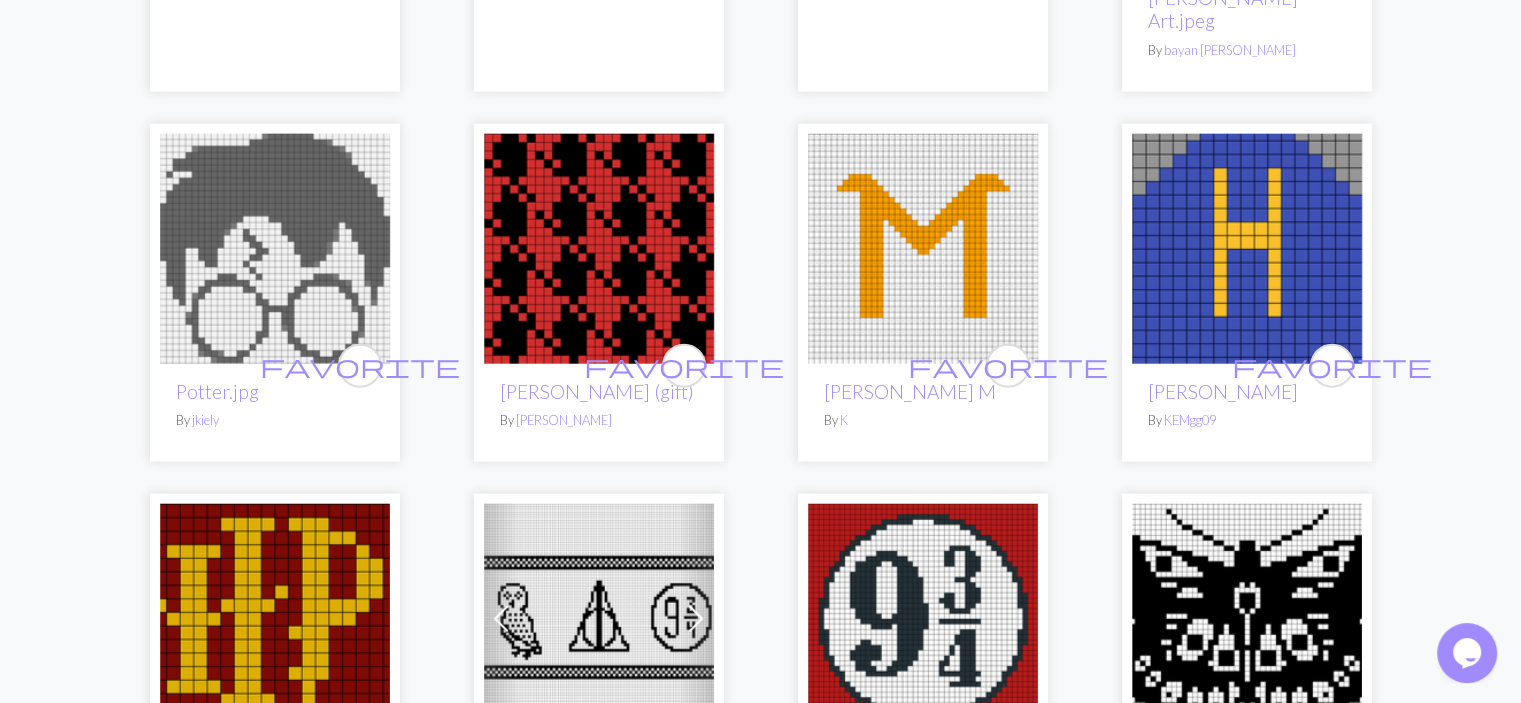 click on "Previous Next favorite Copy of Harry Potter Potholder - double knit By   Alejoss24 4  charts Previous Next favorite Copy of Harry Potter Potholder - double knit By   Alejoss24 4  charts Previous Next favorite Harry Potter Potholder - double knit By   qtgrl1056 4  charts favorite Harry Potter Socks By   KnittingMihri favorite Copy of Potter.jpg By   Jako Ferreira Previous Next favorite Harry potter Blanket By   Kiley Germany 2  charts Previous Next favorite Copy of 0-charmap-harry-potter.png By   moon1811 2  charts Previous Next favorite Copy of line-art-hogwarts-castle-illustration-vector-icon-logo-print-apparel-t-shirt-harry-potter_531581-579.webp By   ThatQueen18 2  charts favorite Harry's House Take 2 By   Jmarie Previous Next favorite Copy of harry's jumper By   mollypearcee 2  charts Previous Next favorite harry's jumper By   strawbbymillie 2  charts Previous Next favorite Harry Potter By   Jeffrey 2  charts favorite Harry Potter Doodles By   lvanbree Previous Next favorite A Harry Potter jumperj By   2" at bounding box center (761, -1598) 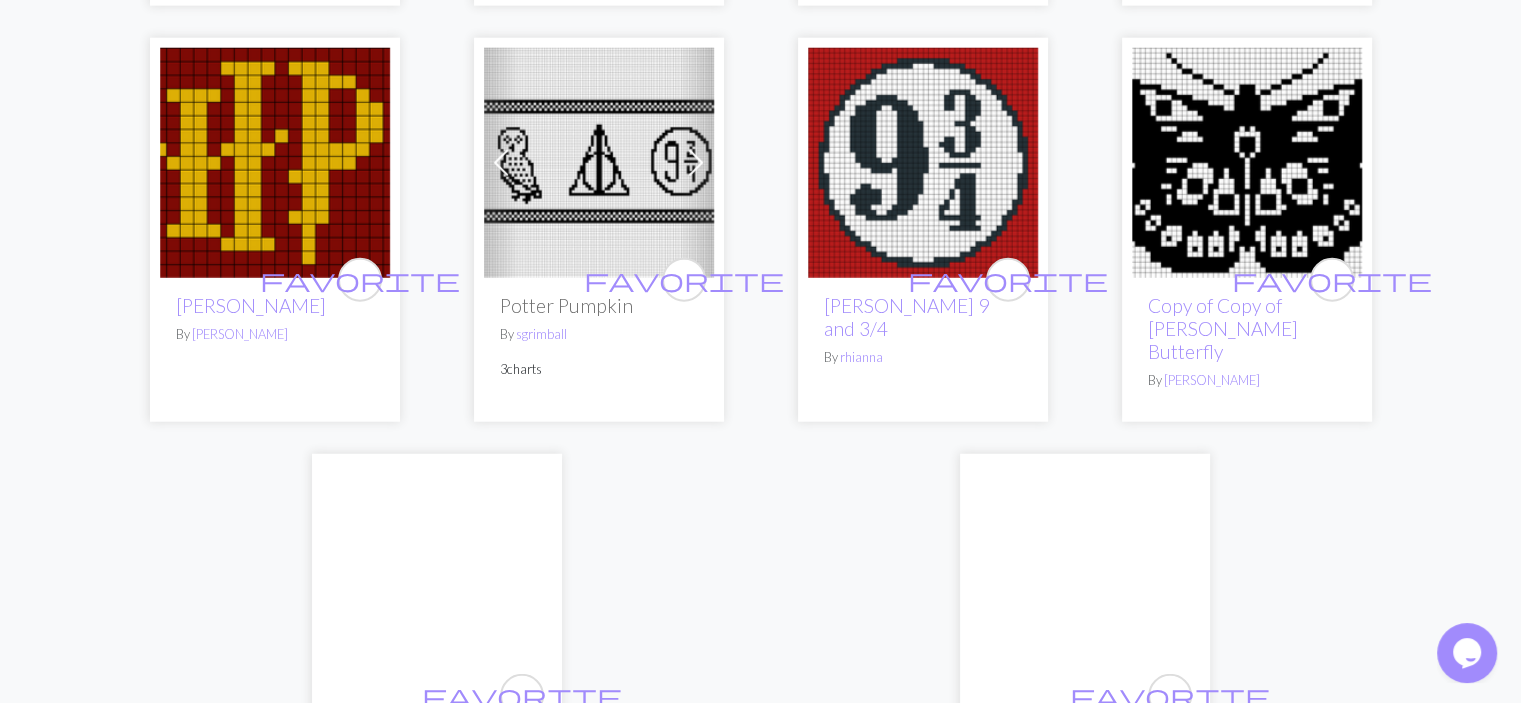scroll, scrollTop: 5160, scrollLeft: 0, axis: vertical 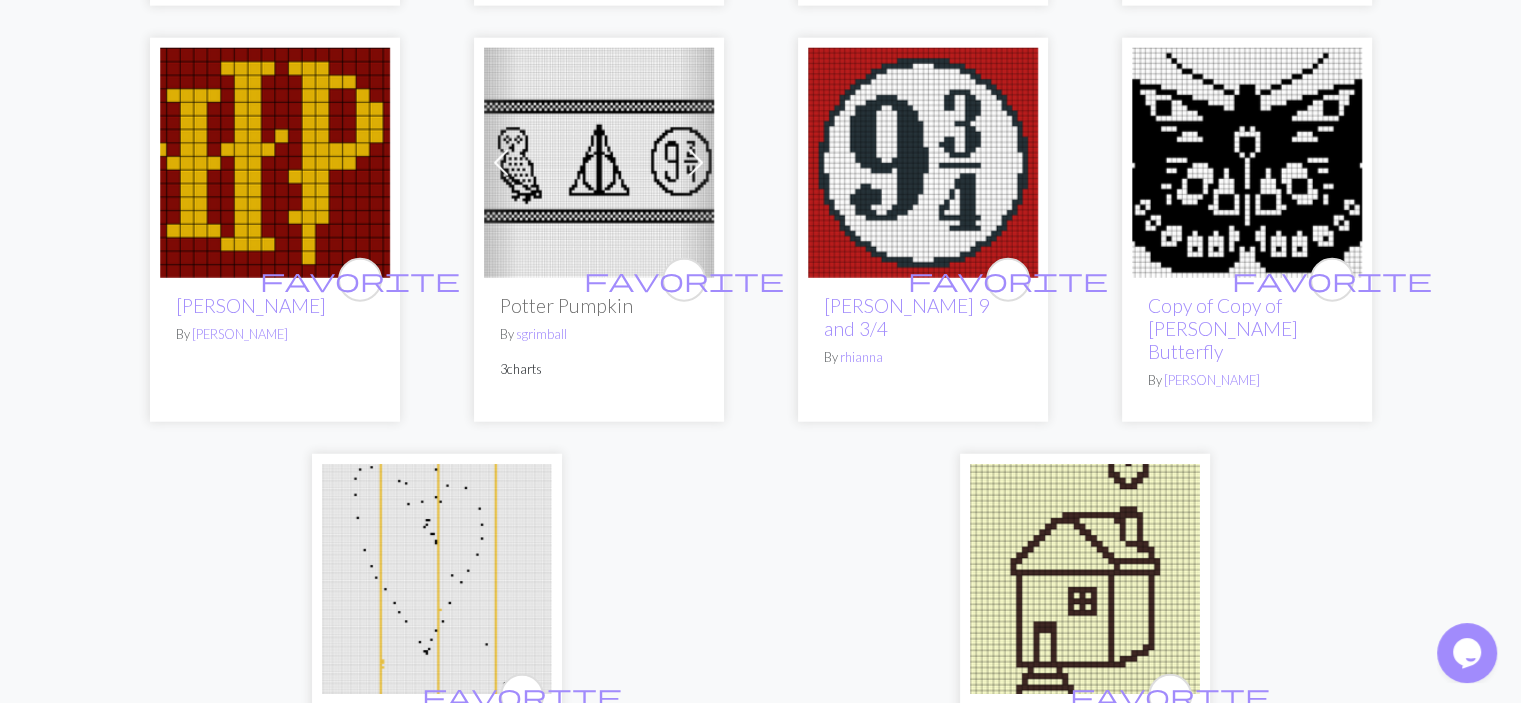 click on "2" at bounding box center [761, 838] 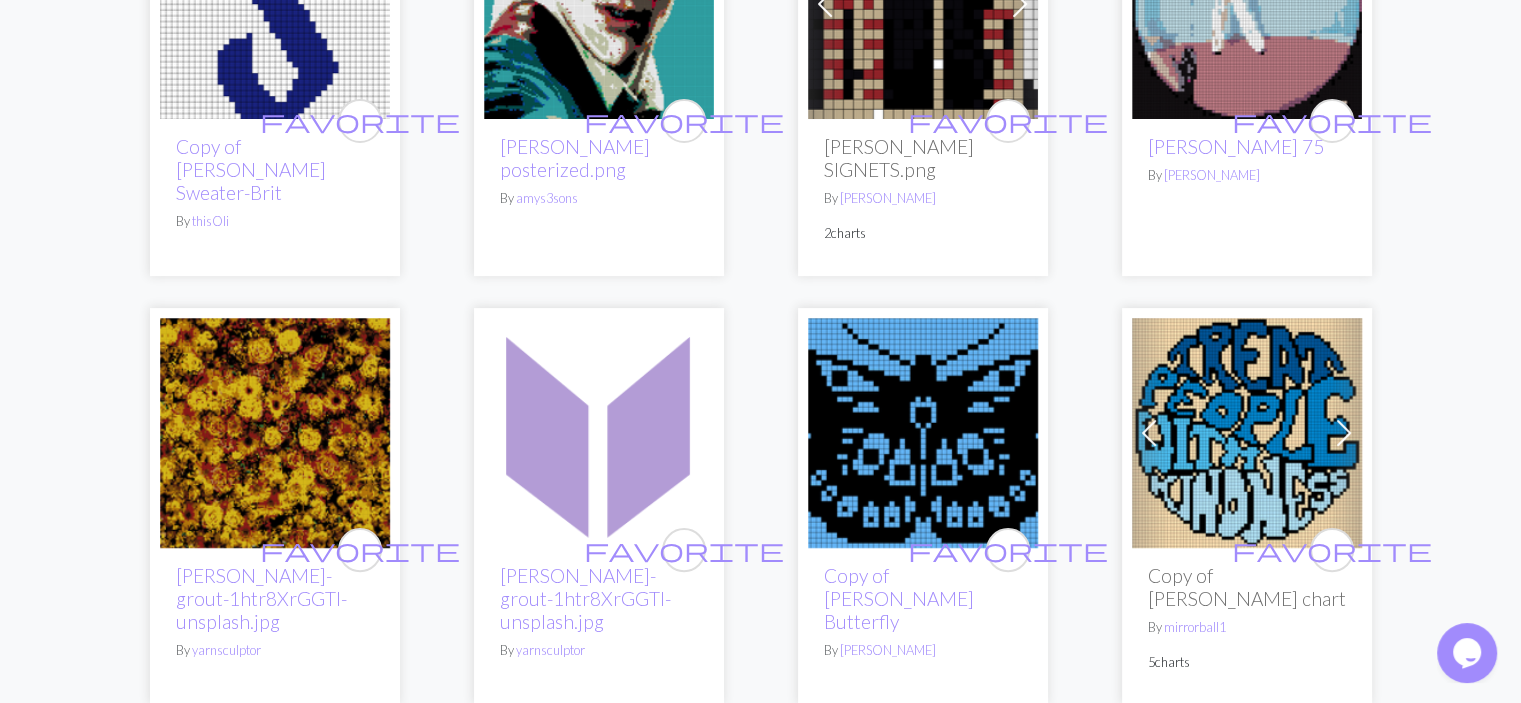 scroll, scrollTop: 383, scrollLeft: 0, axis: vertical 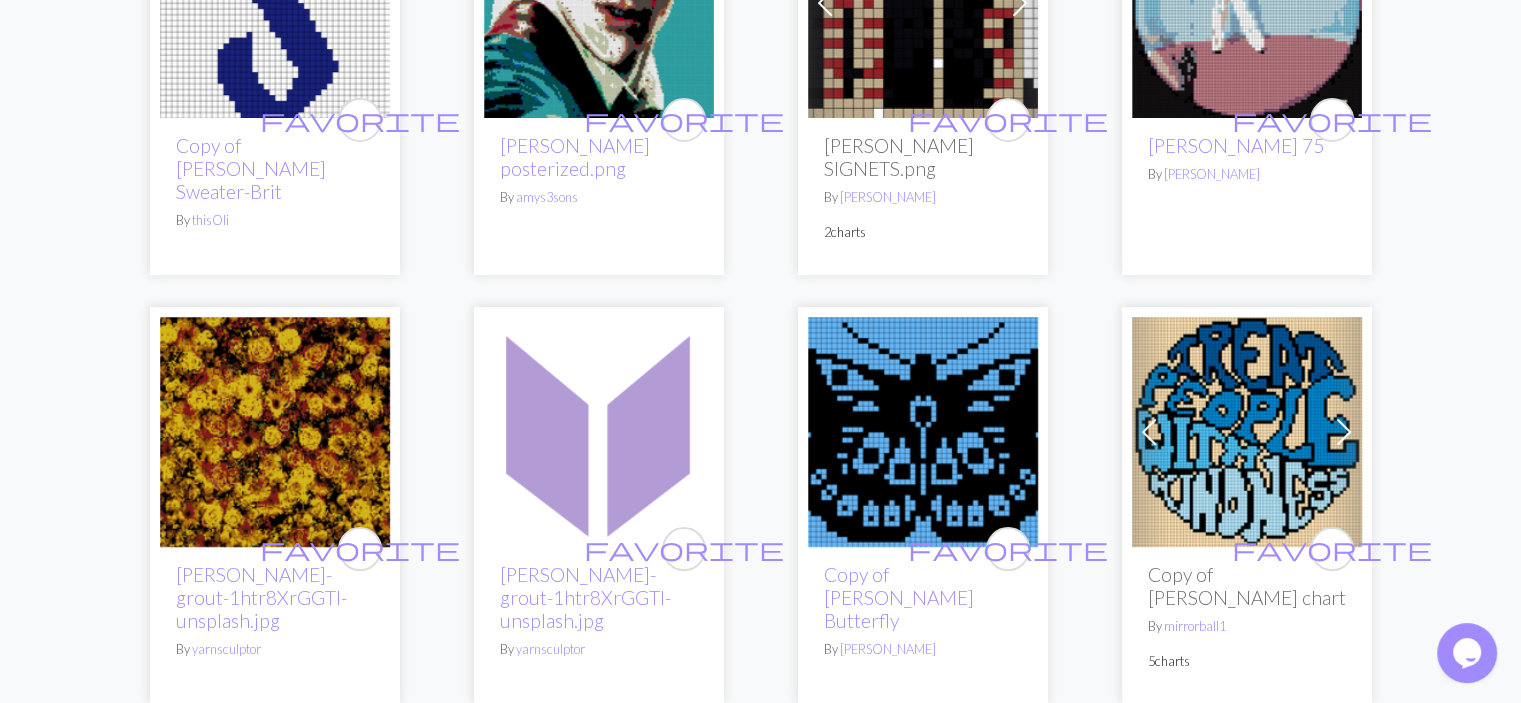click on "favorite harry posterized.png By   amys3sons" at bounding box center (599, 76) 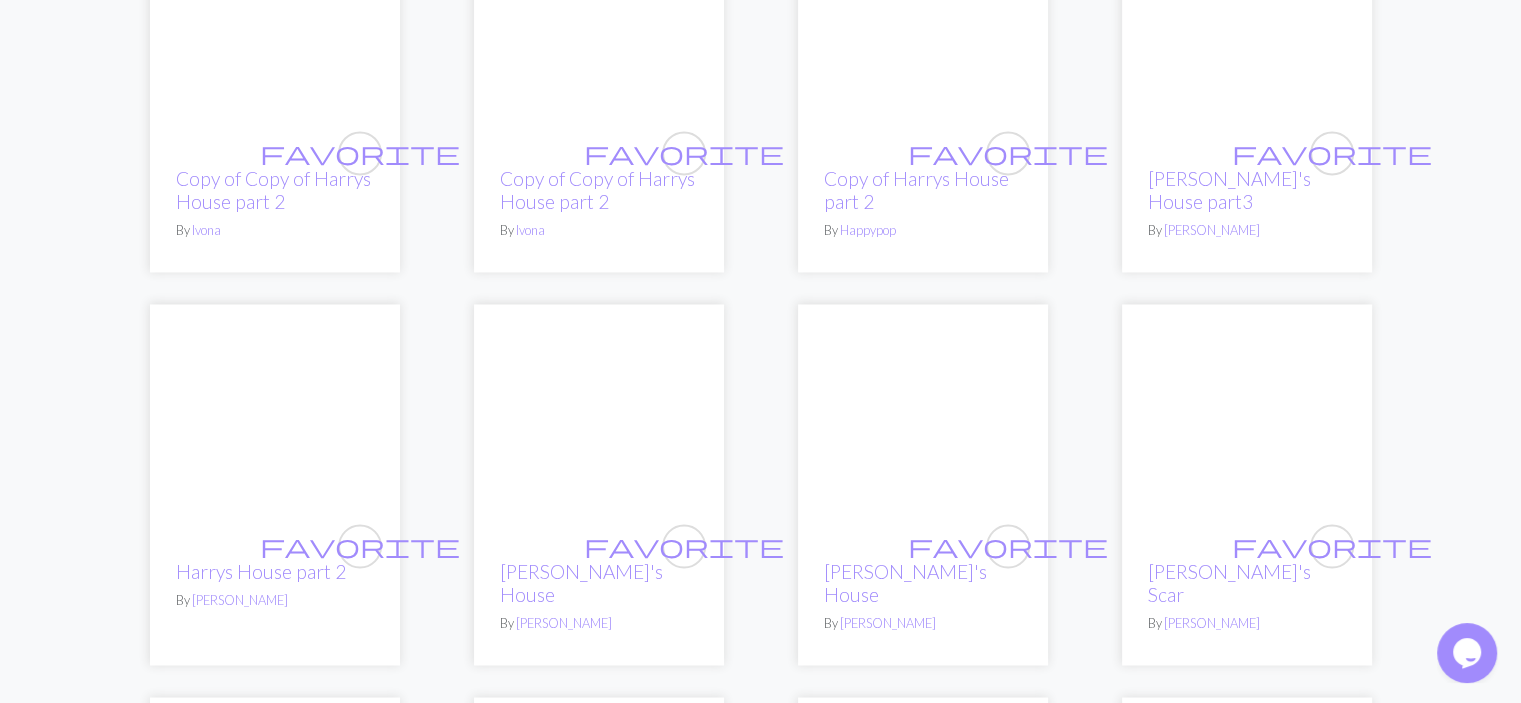 scroll, scrollTop: 3120, scrollLeft: 0, axis: vertical 